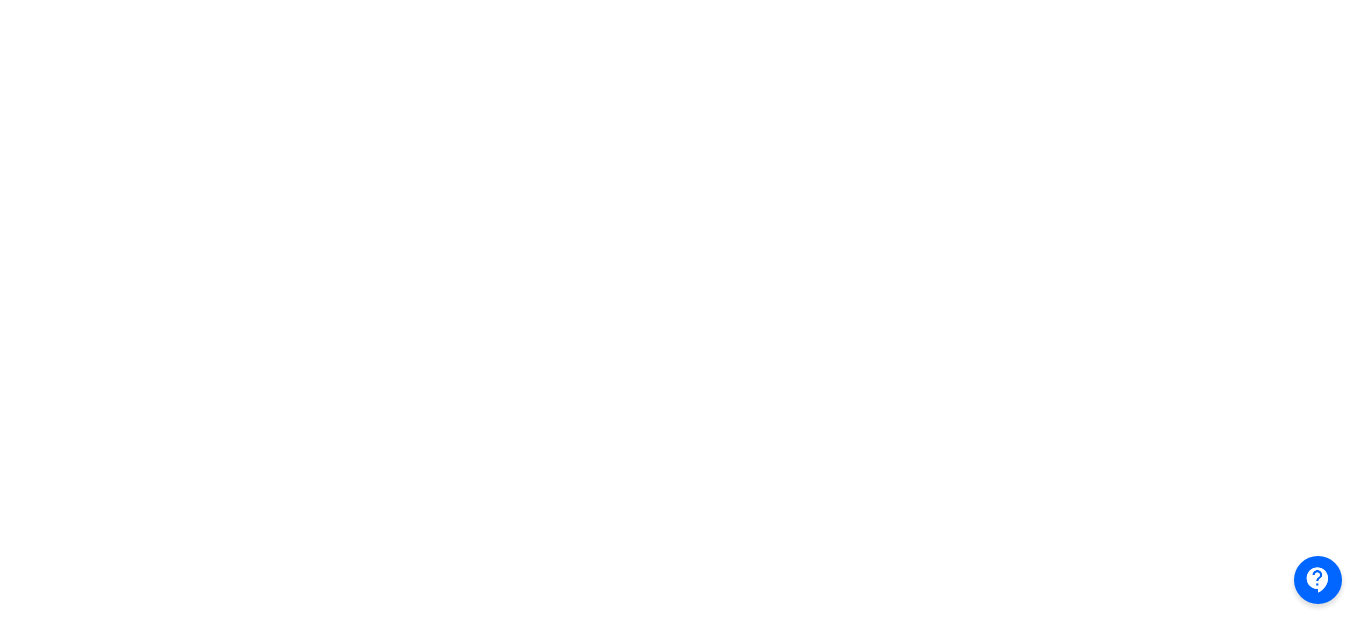 scroll, scrollTop: 500, scrollLeft: 0, axis: vertical 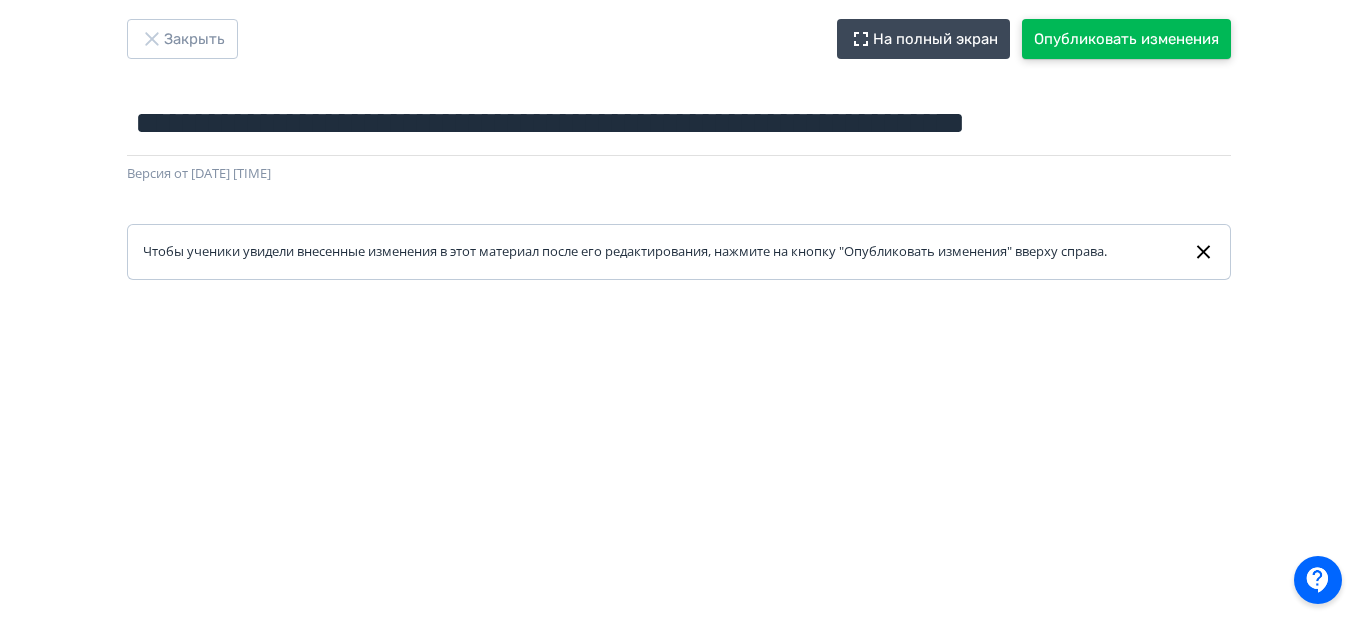click on "Опубликовать изменения" at bounding box center (1126, 39) 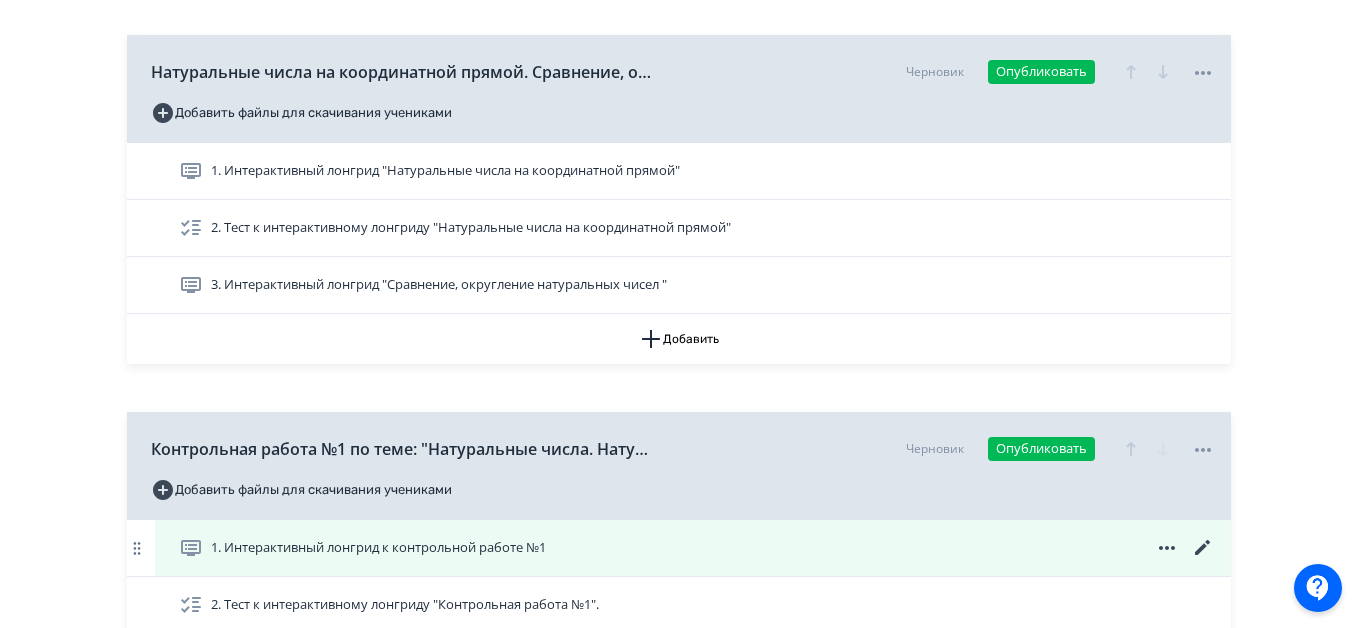 scroll, scrollTop: 800, scrollLeft: 0, axis: vertical 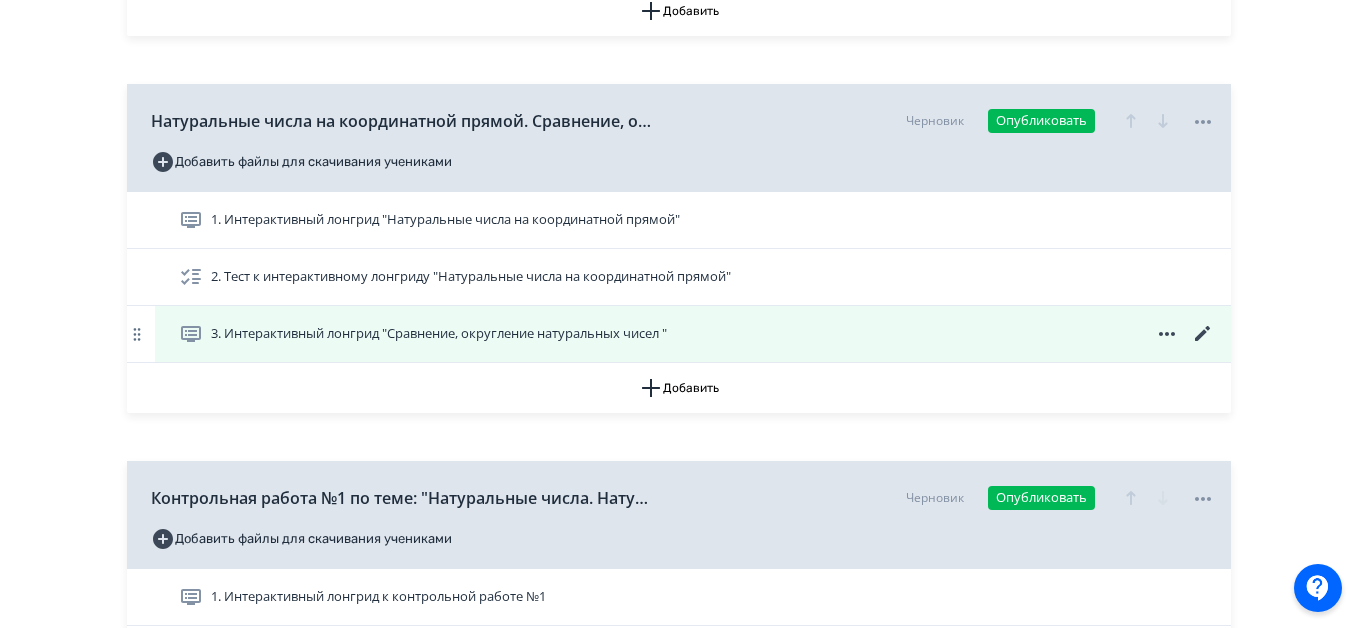 click 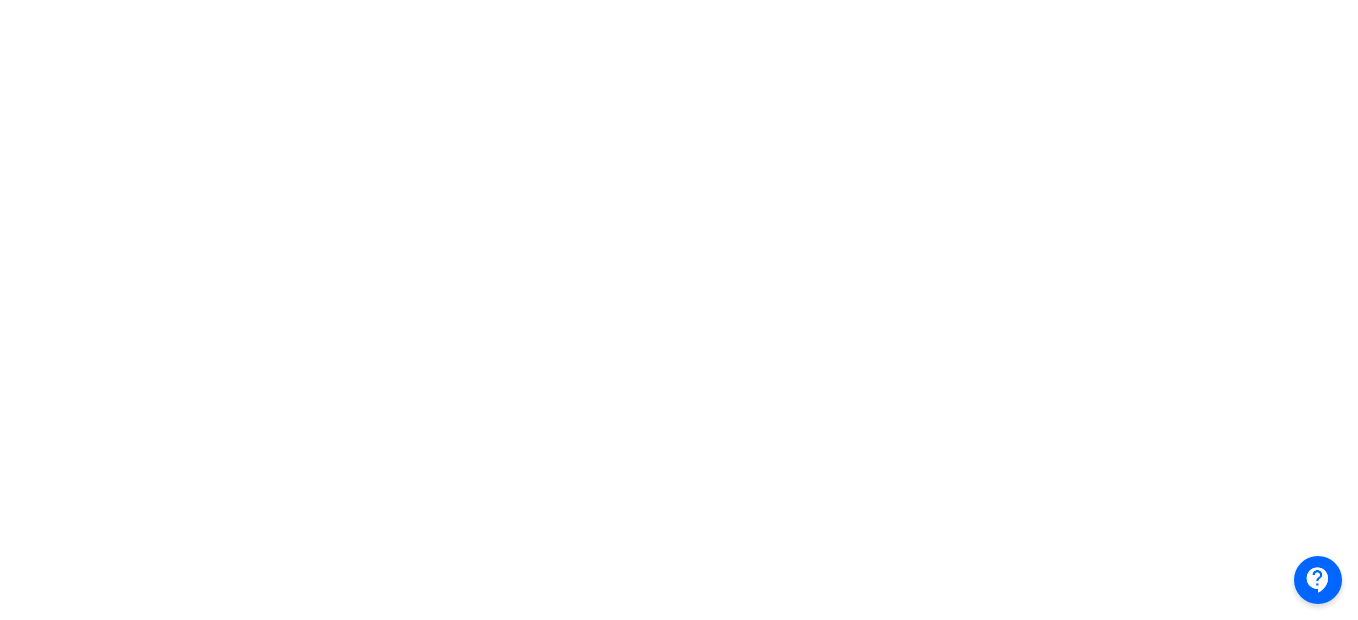scroll, scrollTop: 629, scrollLeft: 0, axis: vertical 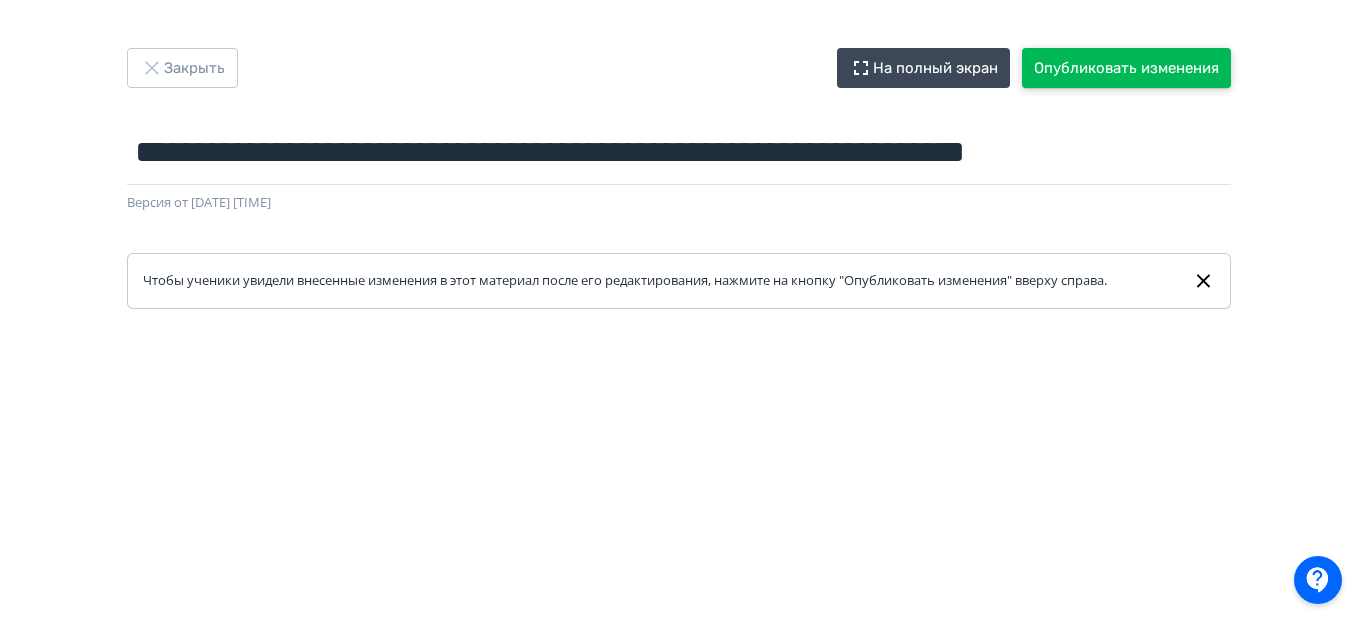 click on "Опубликовать изменения" at bounding box center [1126, 68] 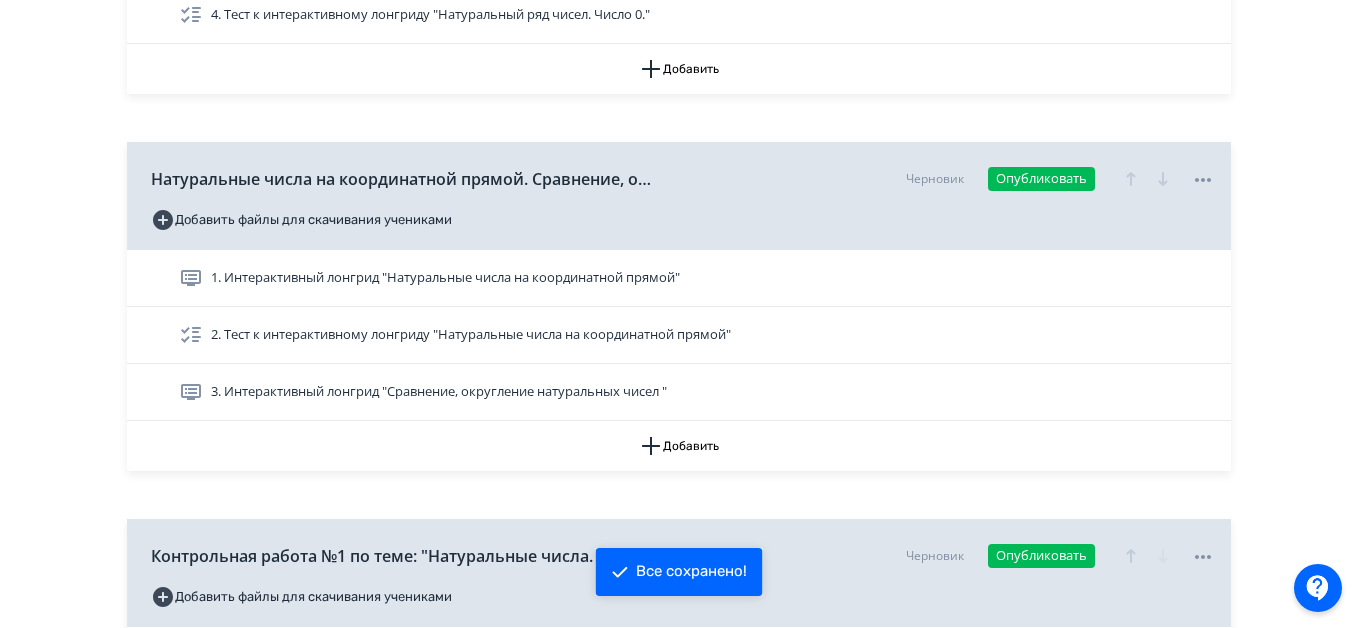 scroll, scrollTop: 800, scrollLeft: 0, axis: vertical 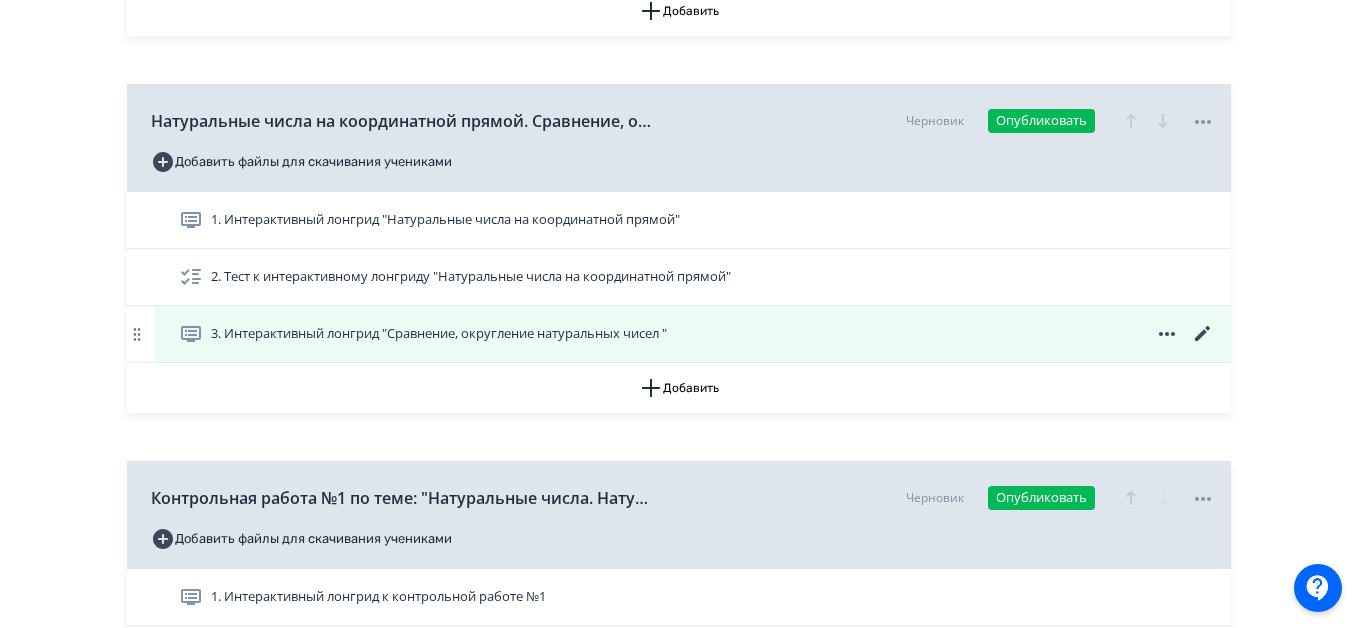 click 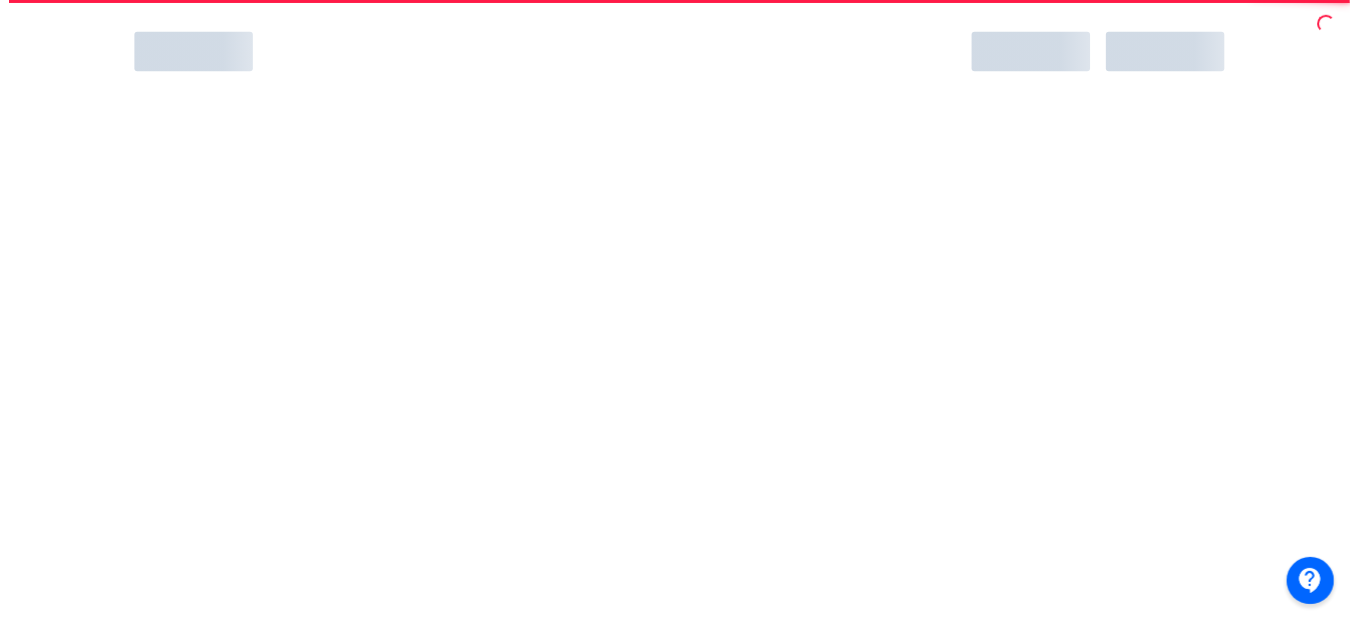 scroll, scrollTop: 0, scrollLeft: 0, axis: both 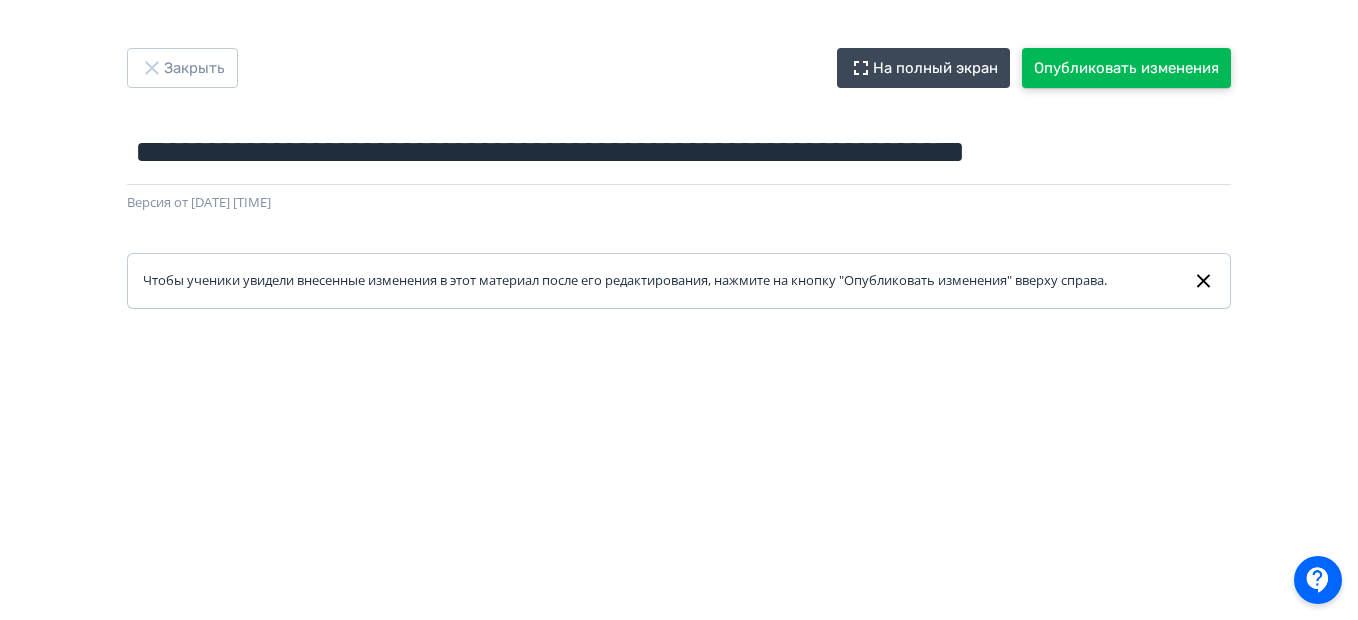 click on "Опубликовать изменения" at bounding box center (1126, 68) 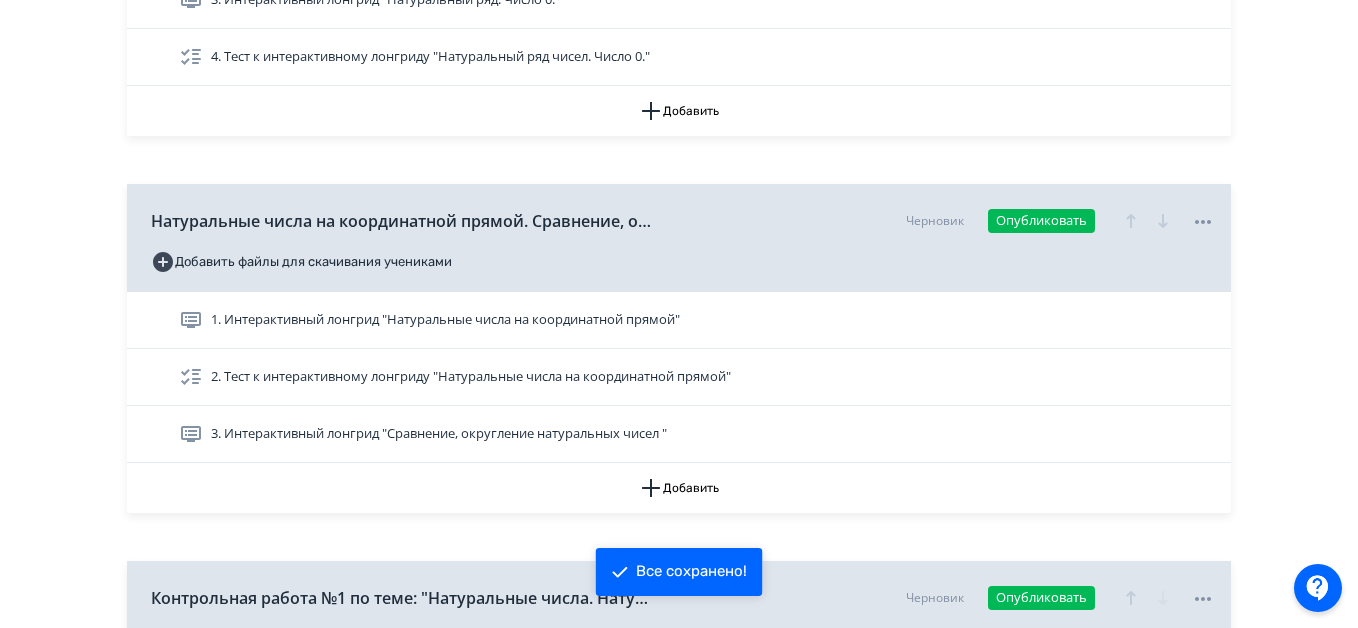 scroll, scrollTop: 800, scrollLeft: 0, axis: vertical 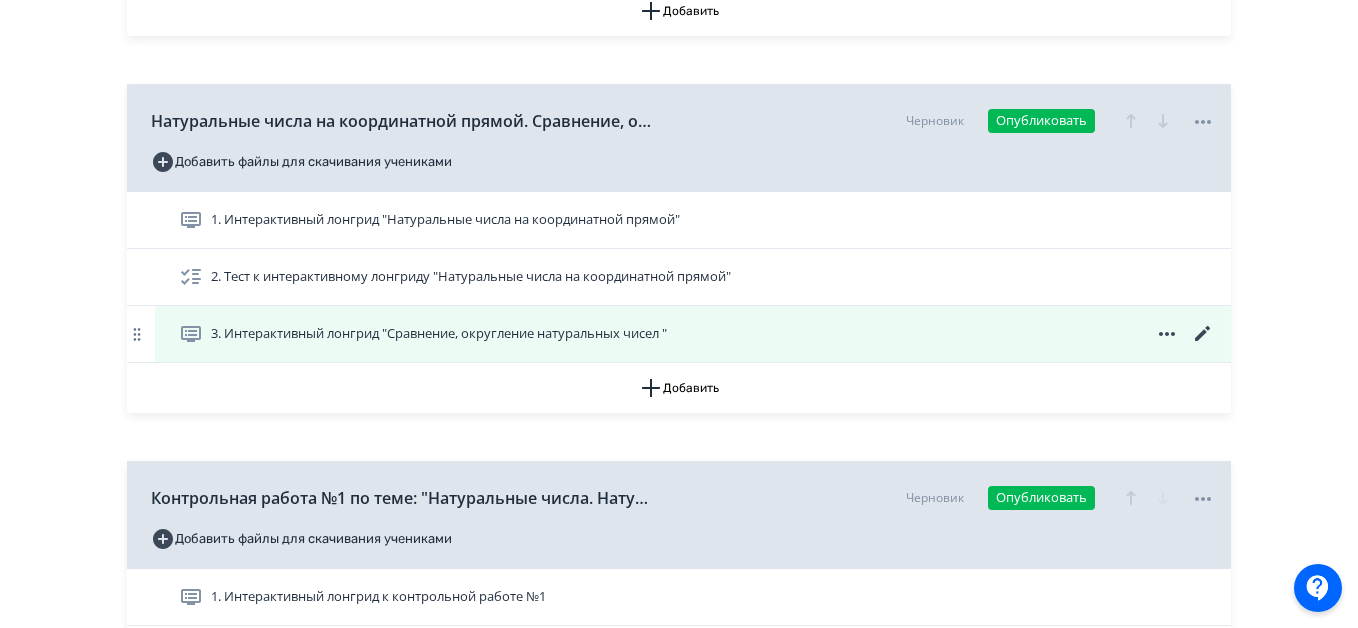 click 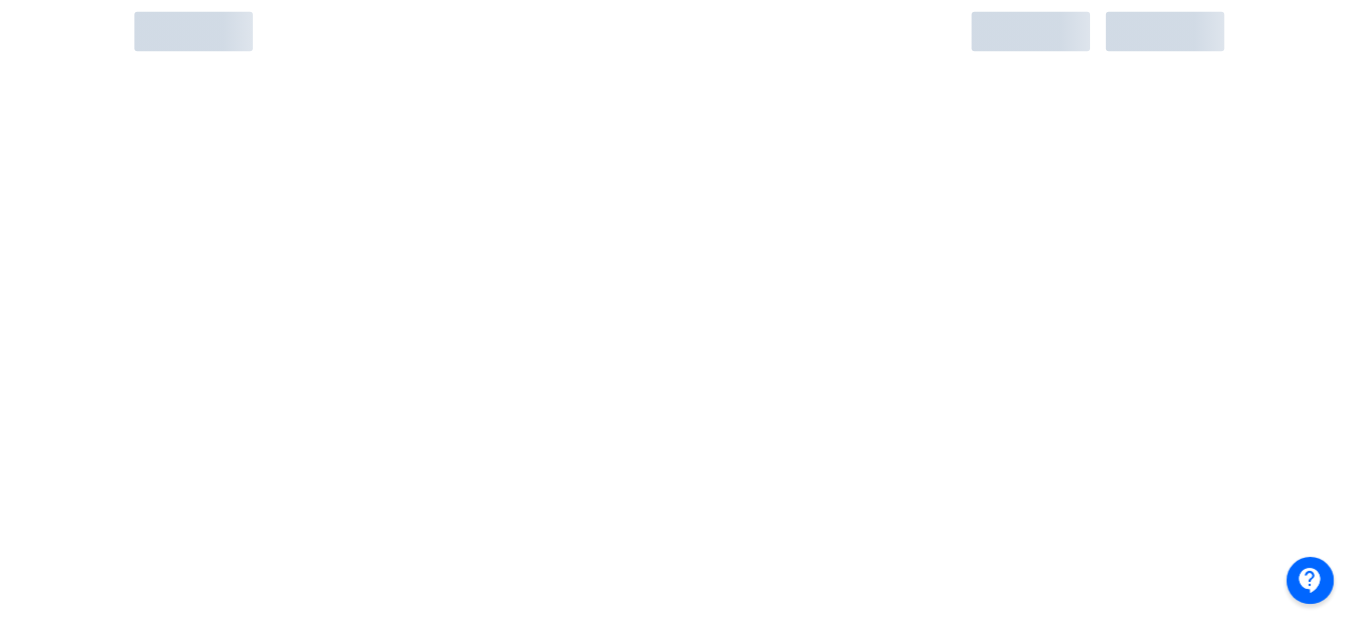 scroll, scrollTop: 0, scrollLeft: 0, axis: both 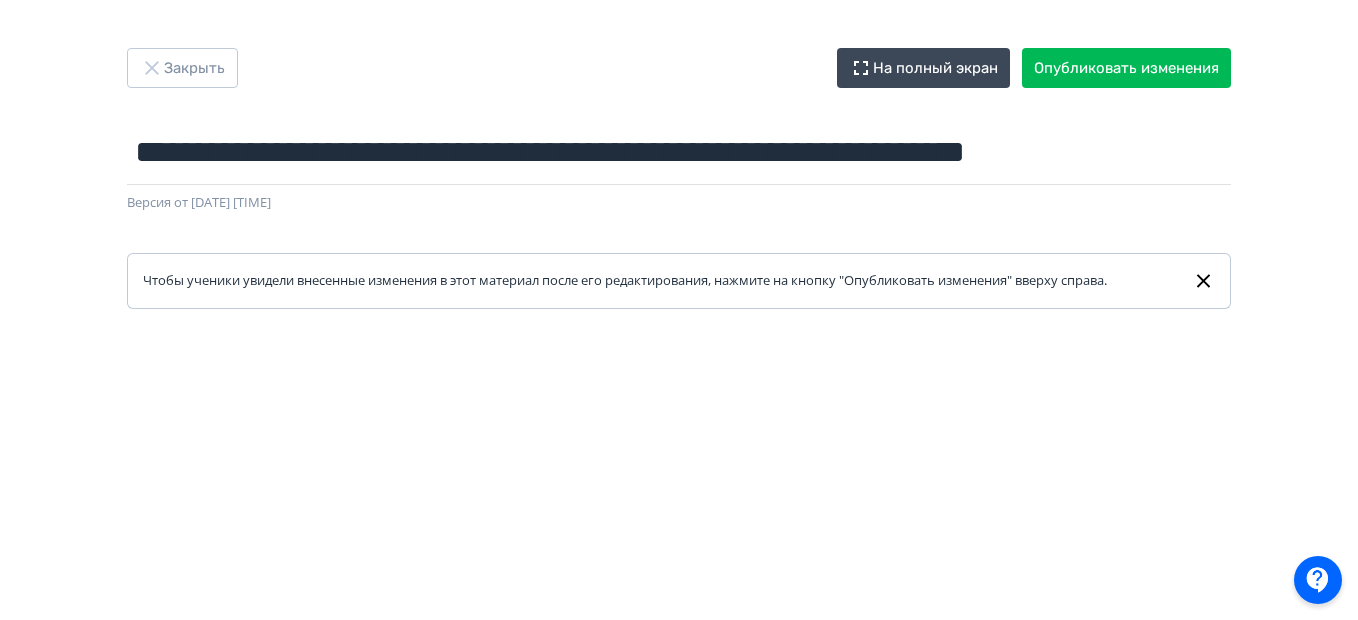 drag, startPoint x: 1355, startPoint y: 200, endPoint x: 1365, endPoint y: 379, distance: 179.27911 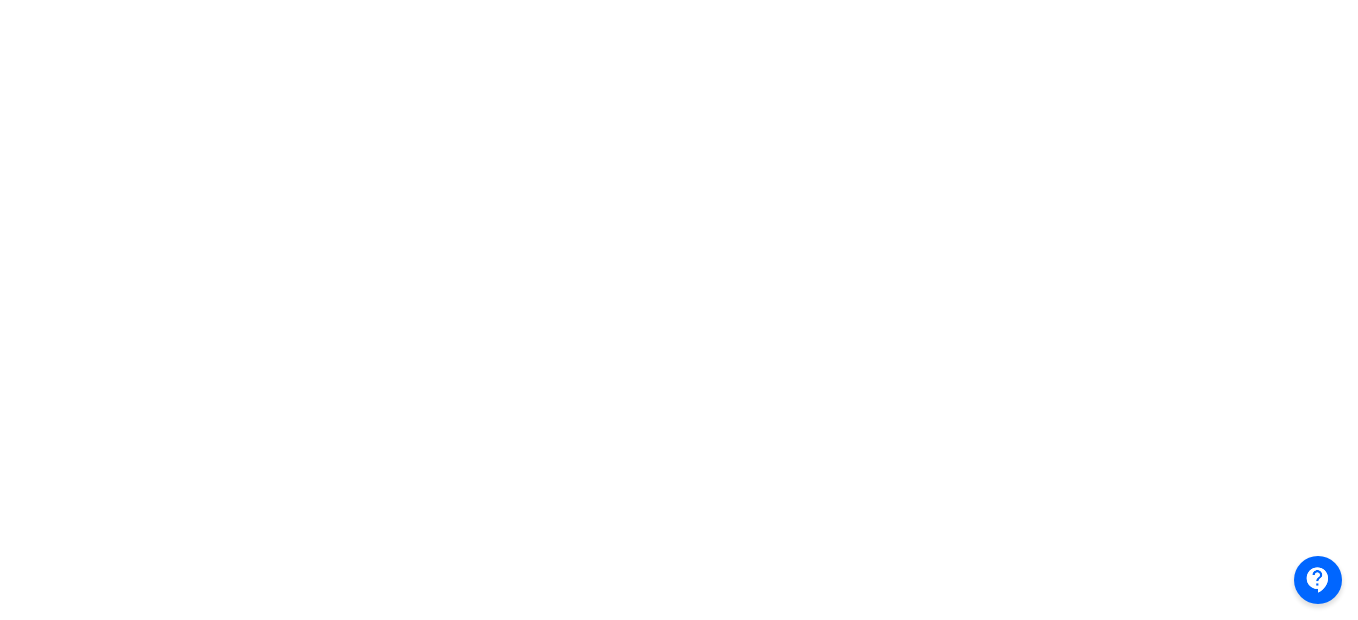 scroll, scrollTop: 629, scrollLeft: 4, axis: both 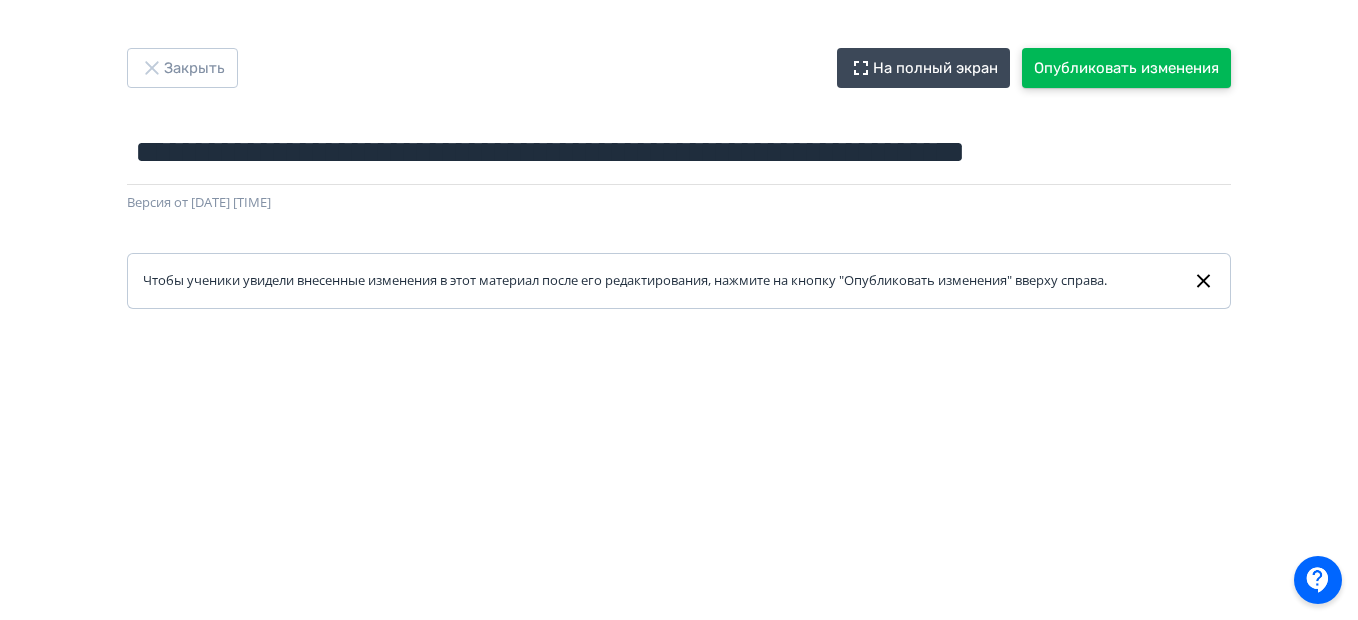 click on "Опубликовать изменения" at bounding box center (1126, 68) 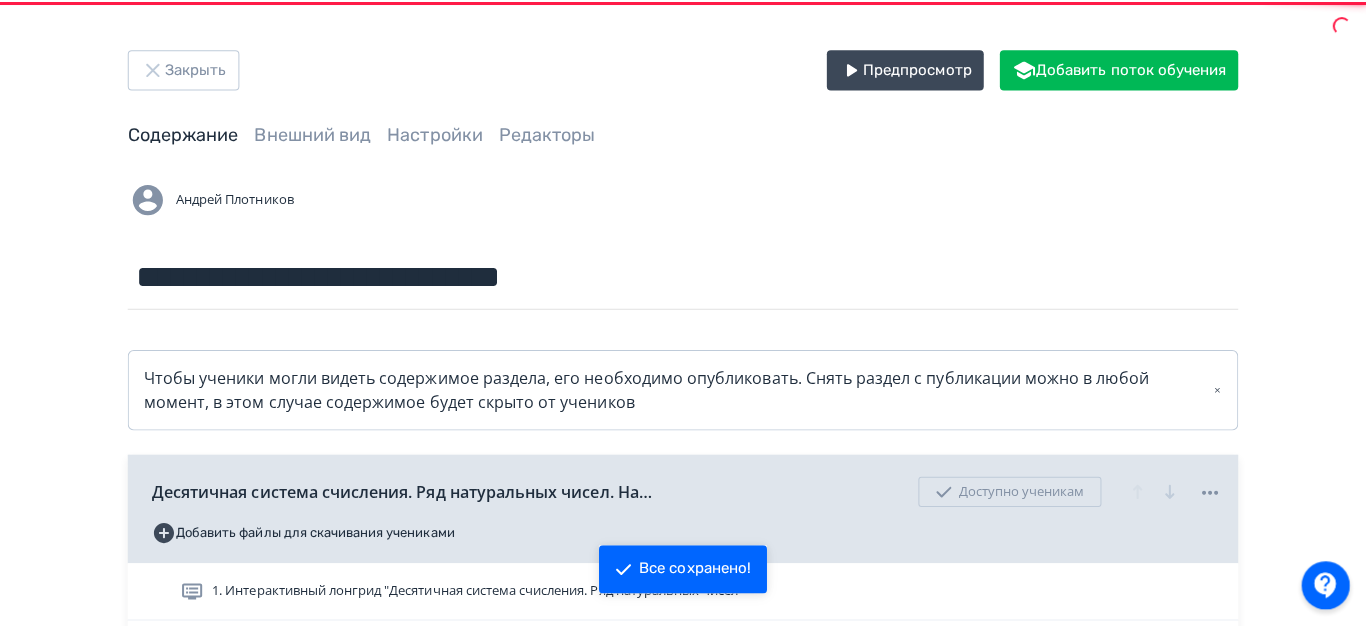 scroll, scrollTop: 0, scrollLeft: 0, axis: both 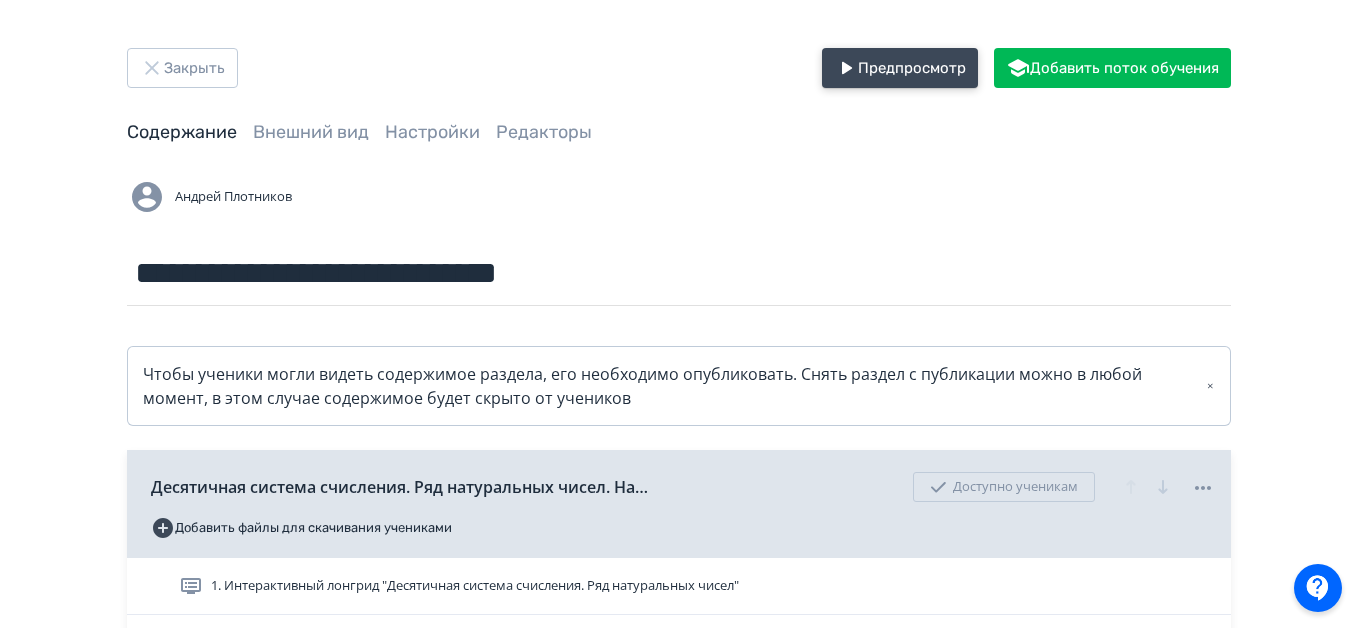 click on "Предпросмотр" at bounding box center (900, 68) 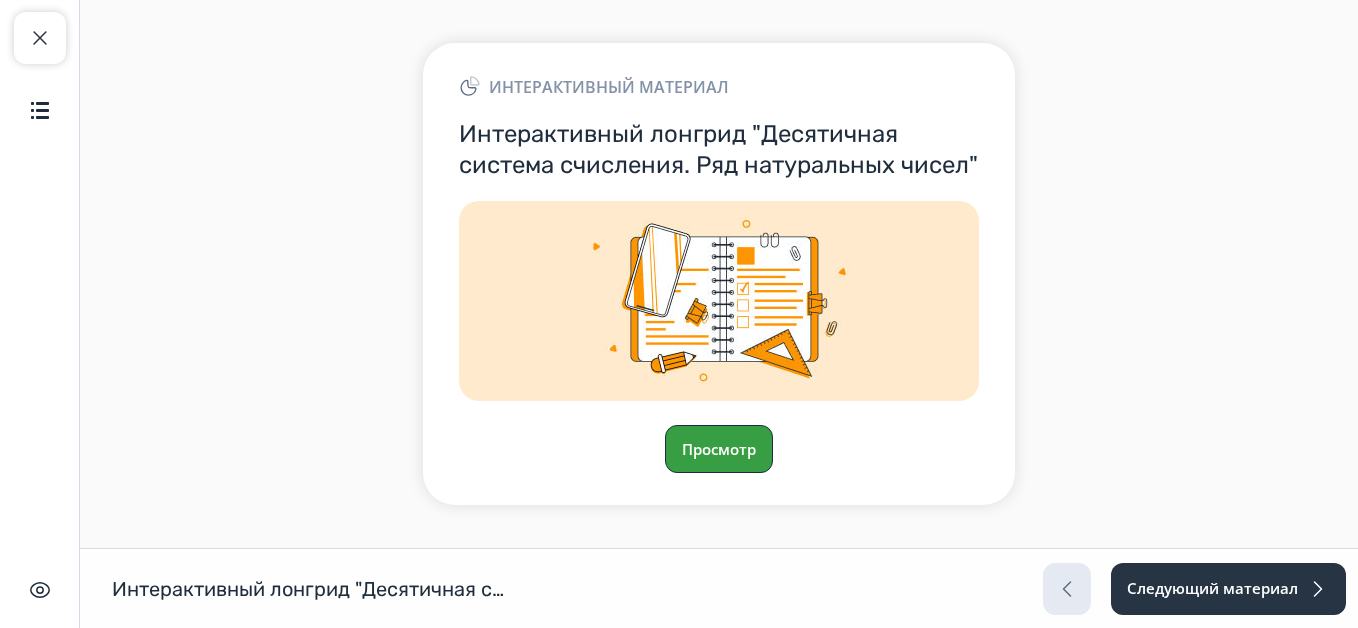 click on "Просмотр" at bounding box center (719, 449) 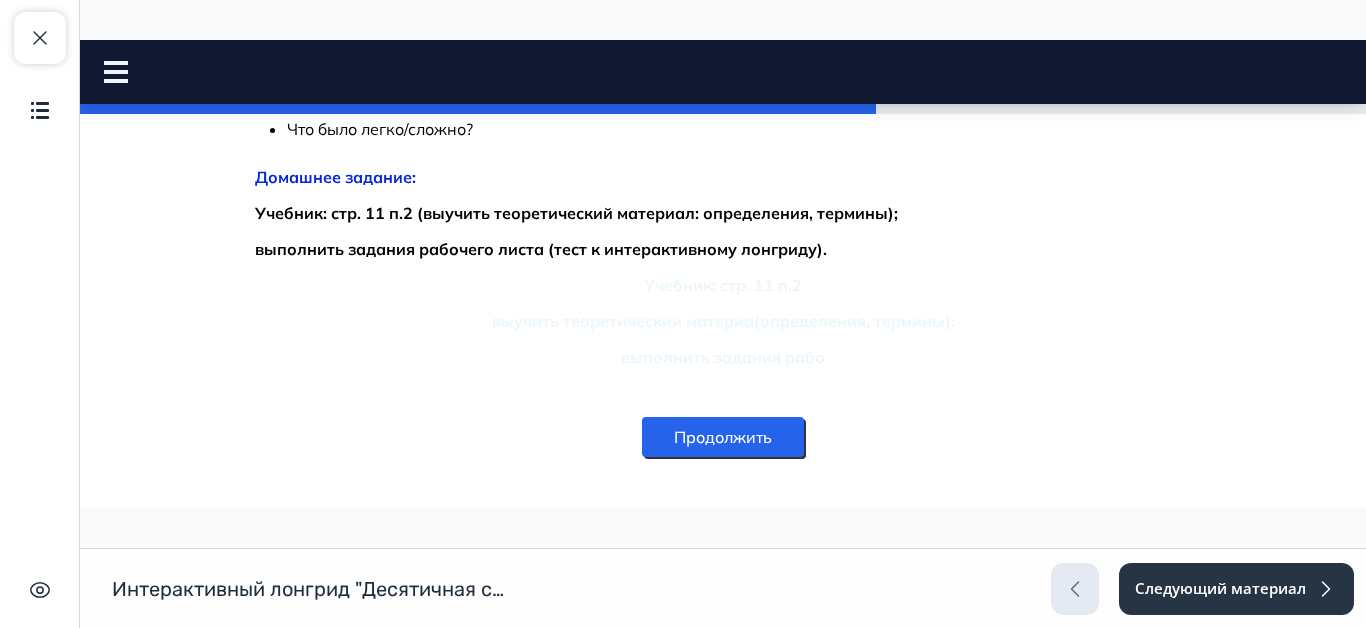 scroll, scrollTop: 5500, scrollLeft: 0, axis: vertical 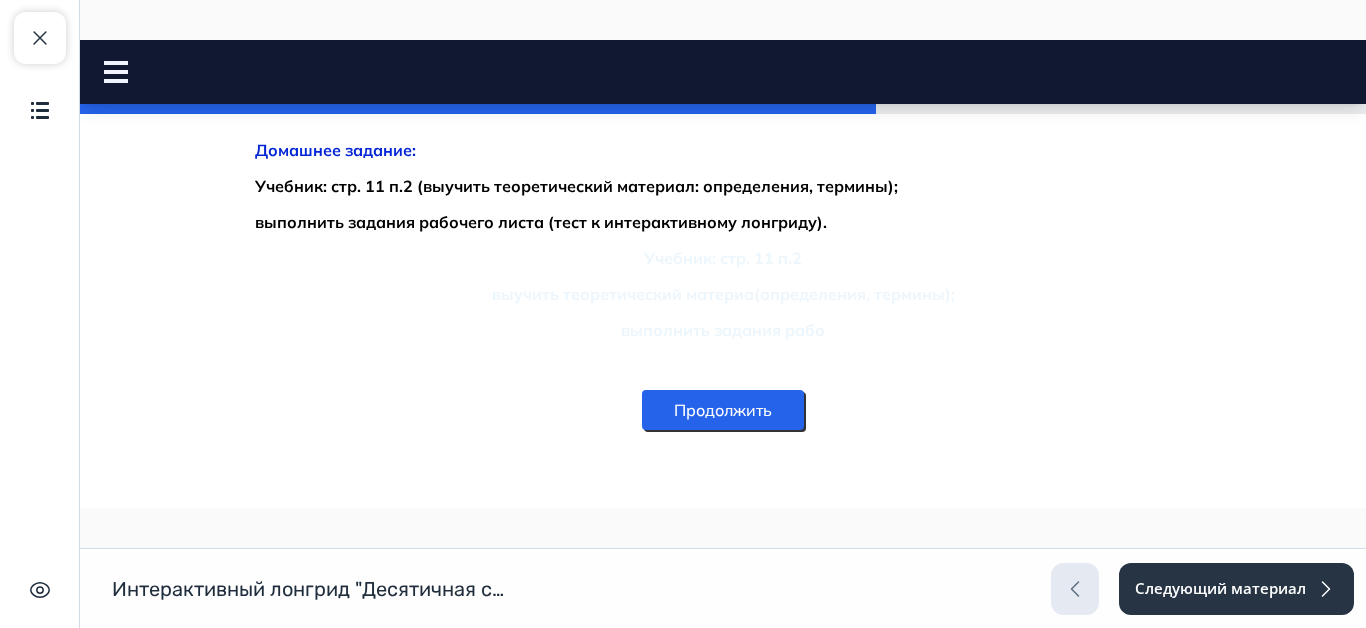 click on "Продолжить" at bounding box center [723, 410] 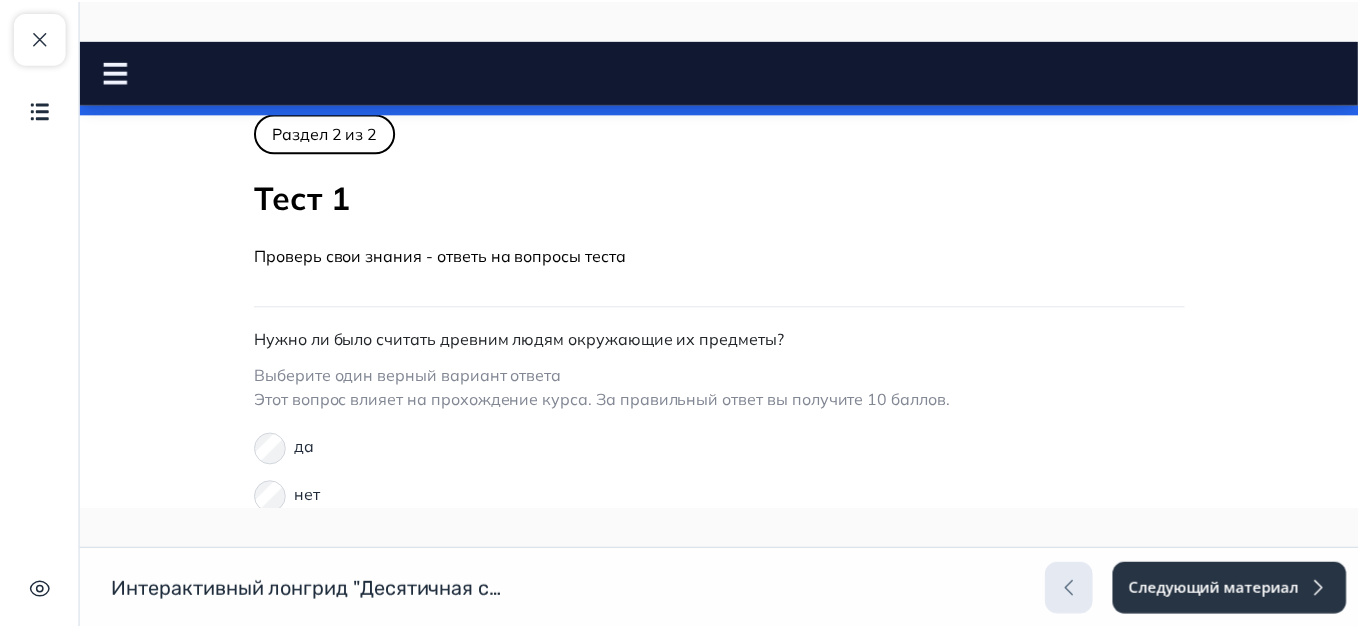 scroll, scrollTop: 0, scrollLeft: 0, axis: both 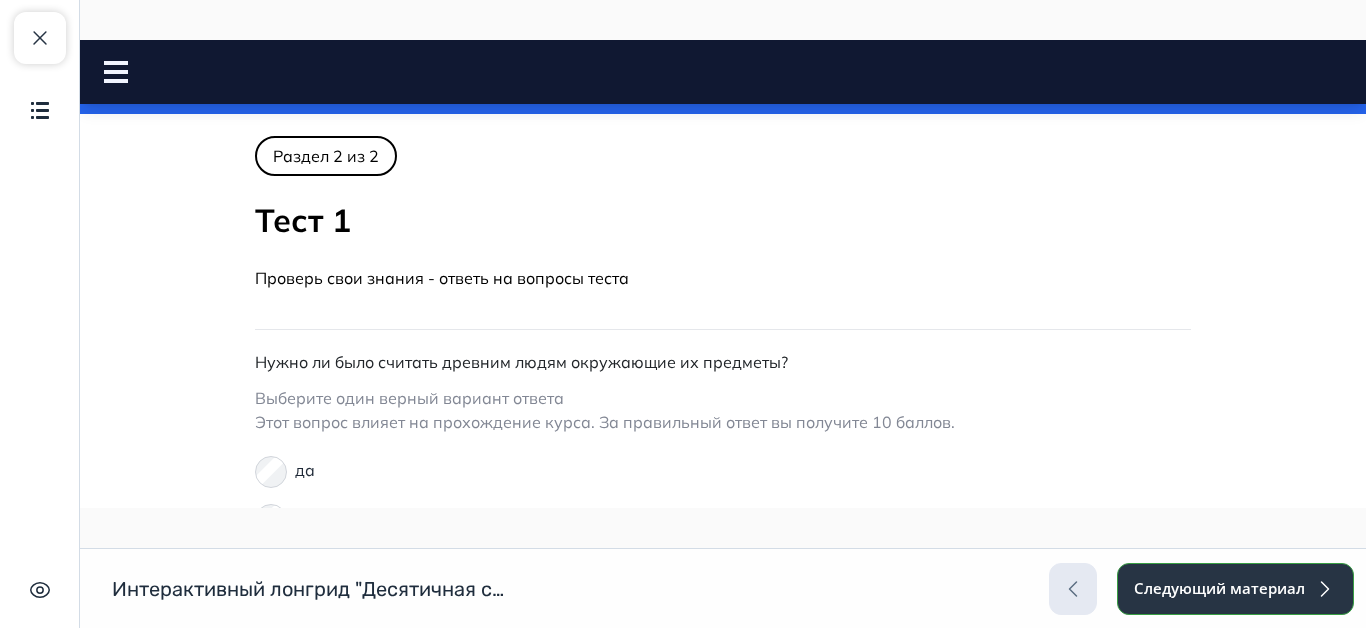 click on "Следующий материал" at bounding box center (1235, 589) 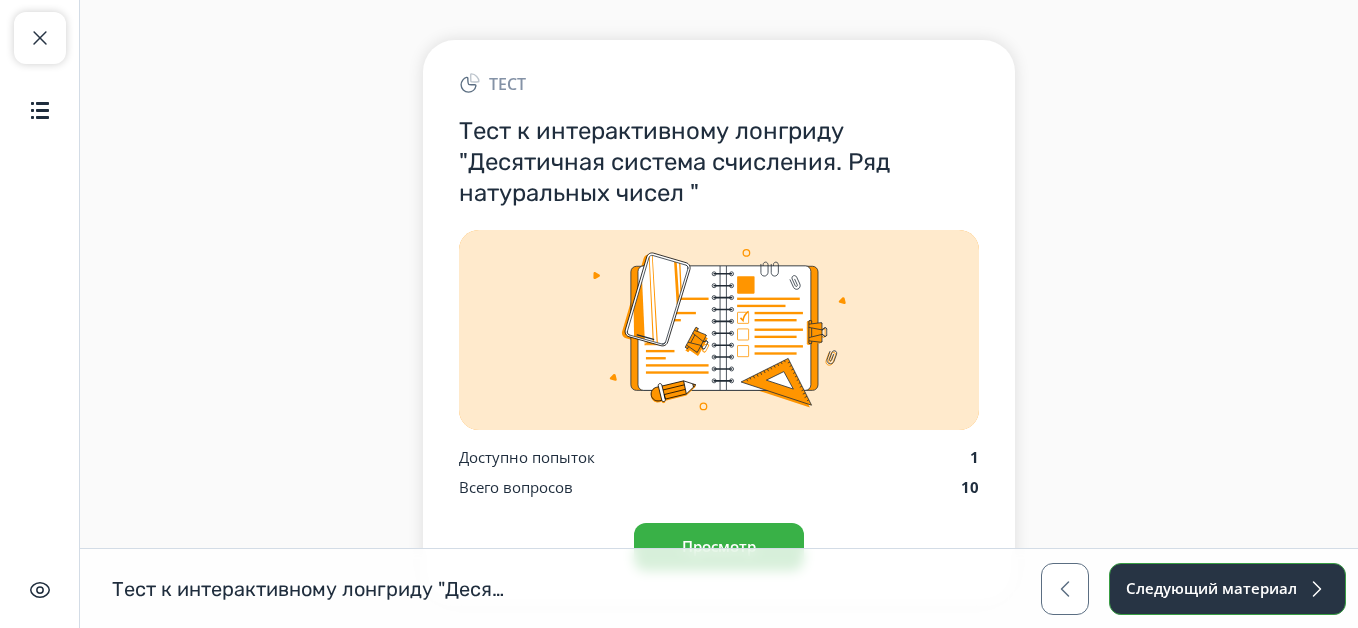 scroll, scrollTop: 95, scrollLeft: 0, axis: vertical 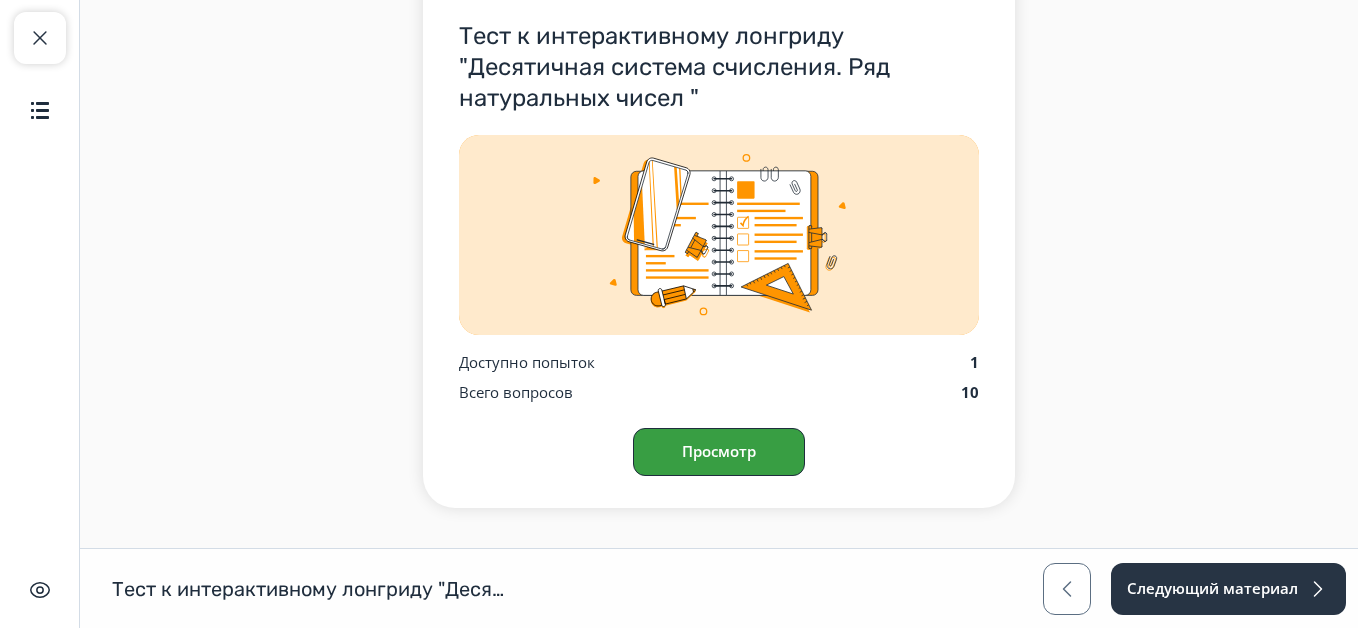click on "Просмотр" at bounding box center (719, 452) 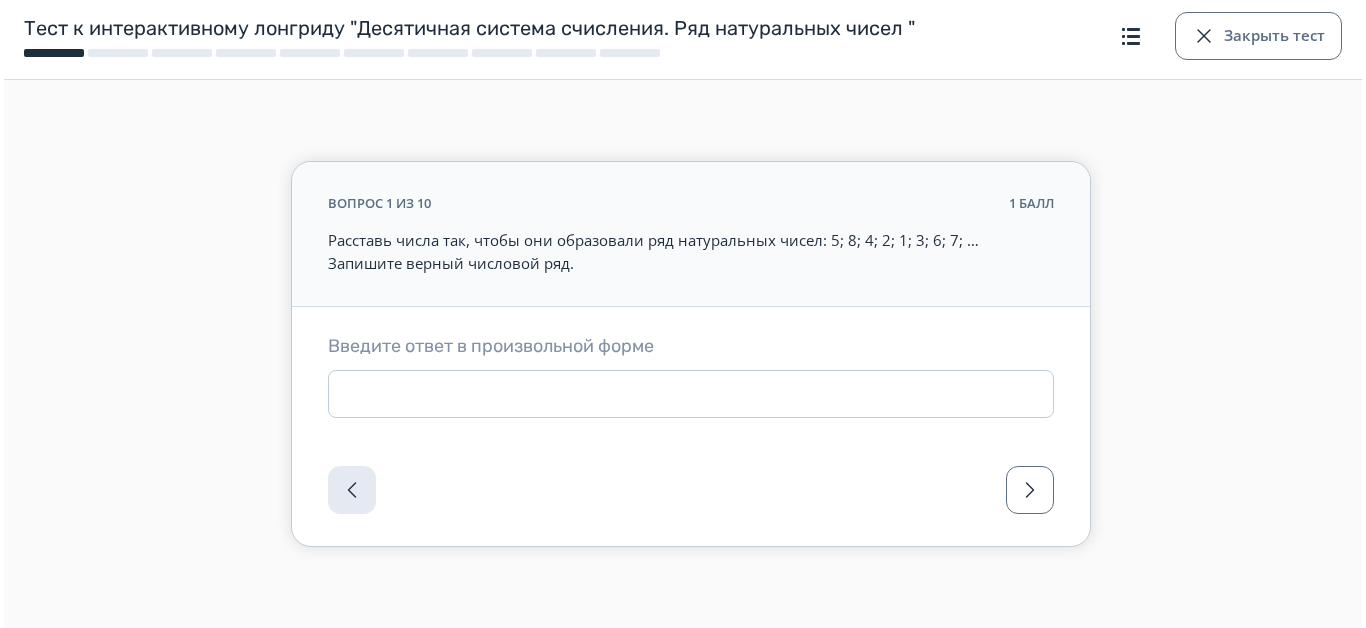 scroll, scrollTop: 0, scrollLeft: 0, axis: both 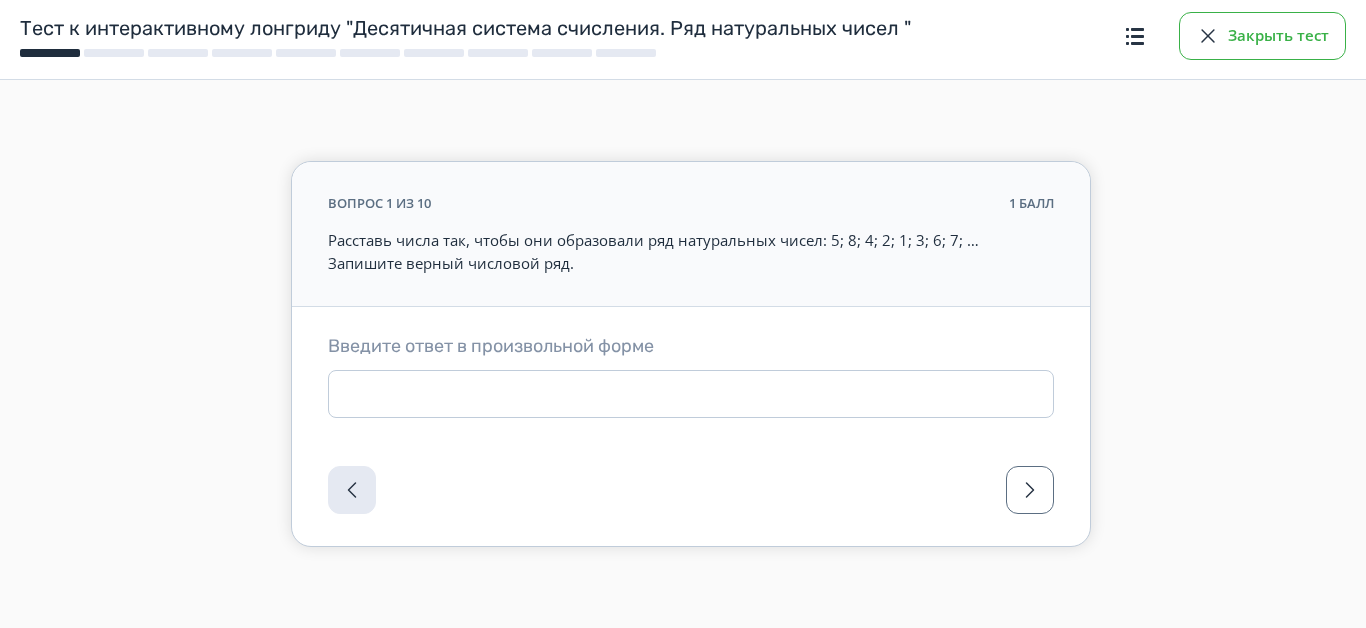 click on "Закрыть тест" at bounding box center (1262, 36) 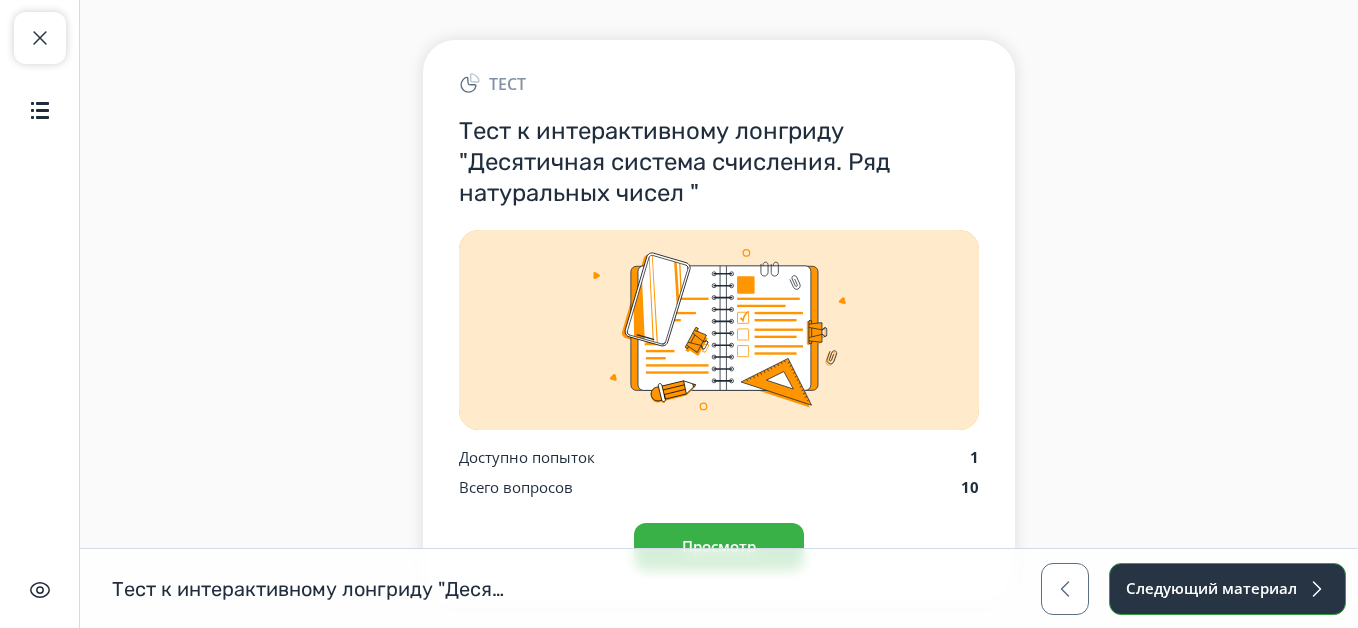 click on "Следующий материал" at bounding box center [1227, 589] 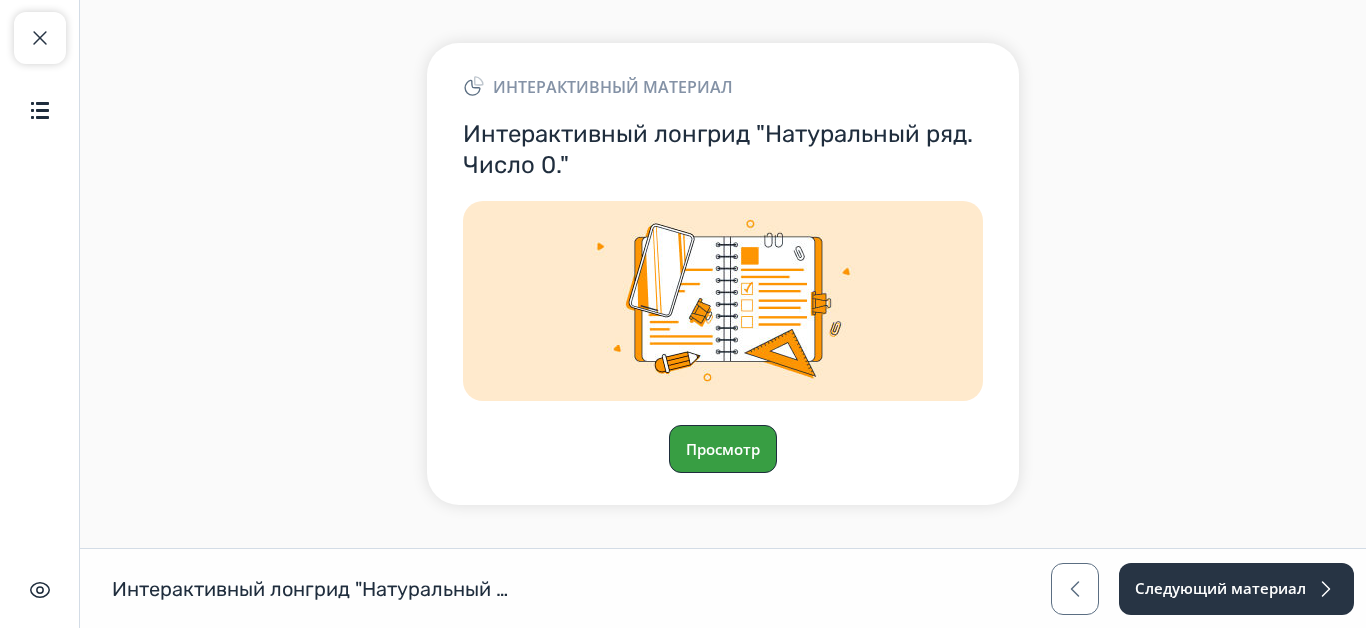 click on "Просмотр" at bounding box center (723, 449) 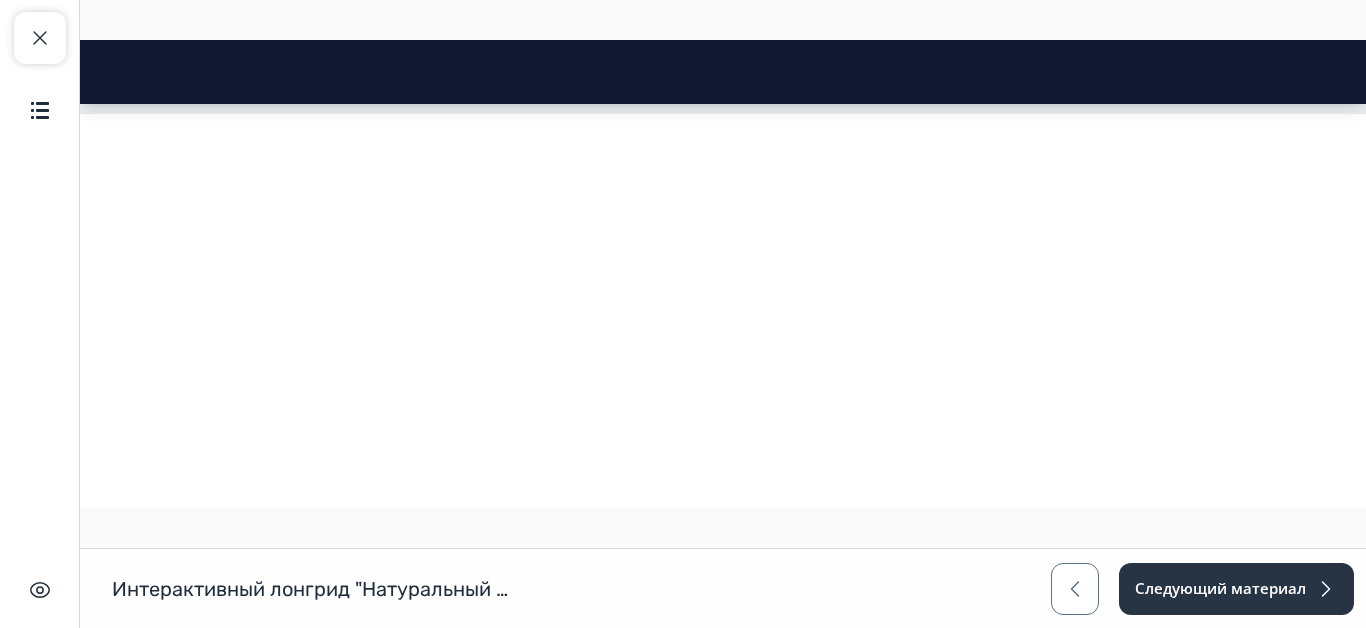 scroll, scrollTop: 7488, scrollLeft: 0, axis: vertical 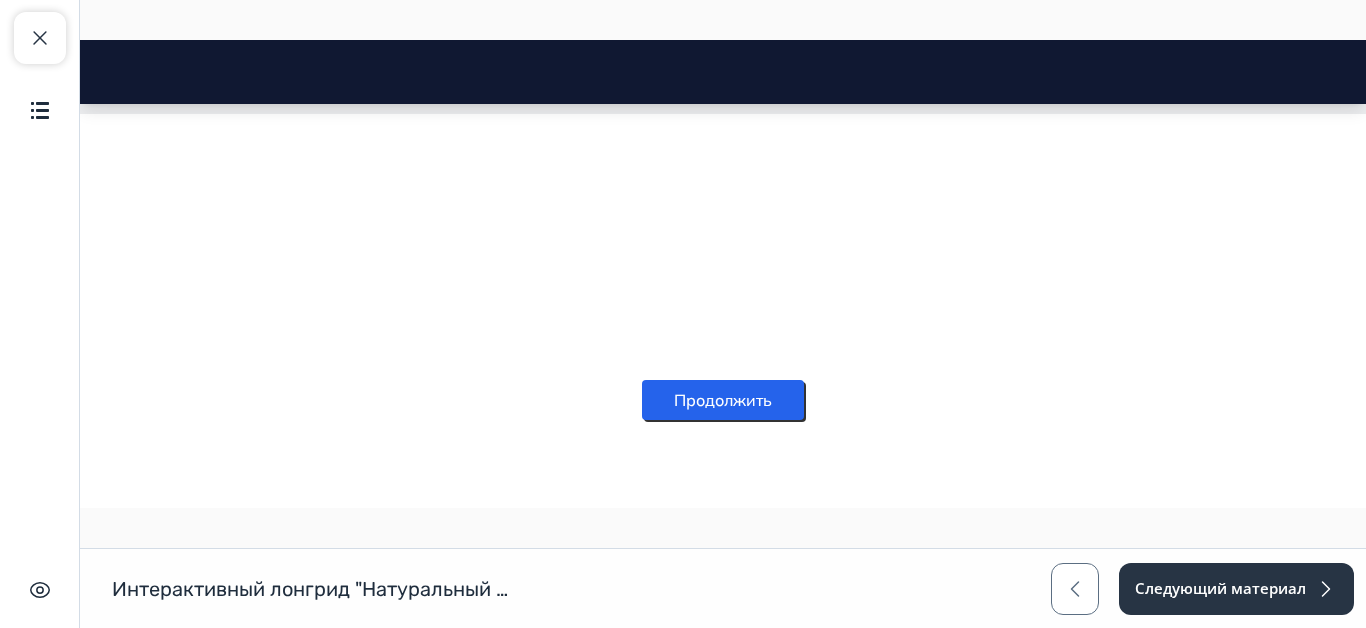 click on "Продолжить" at bounding box center [723, 400] 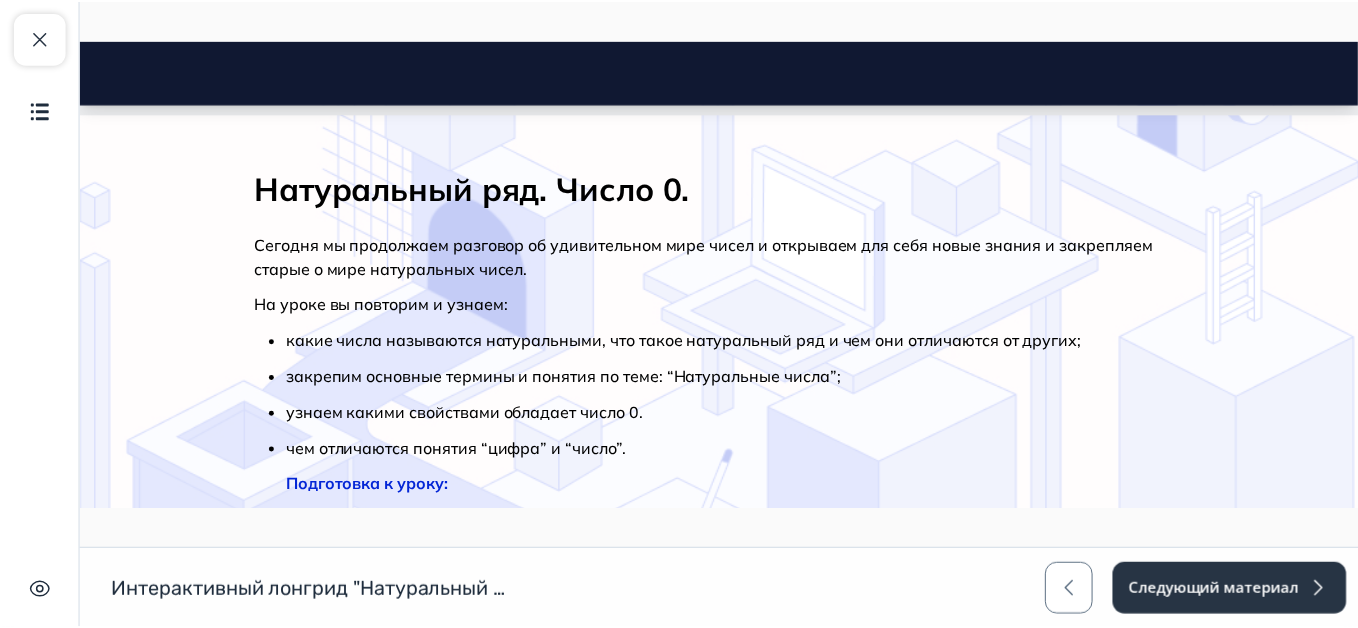 scroll, scrollTop: 0, scrollLeft: 0, axis: both 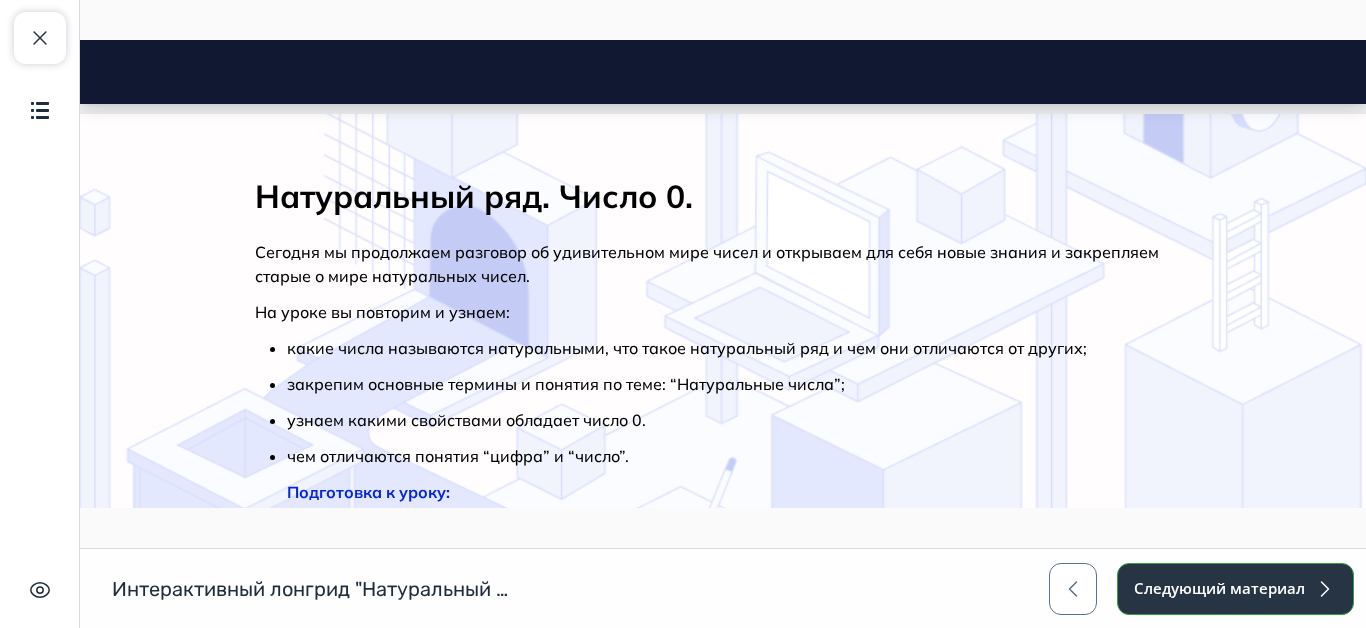 click on "Следующий материал" at bounding box center [1235, 589] 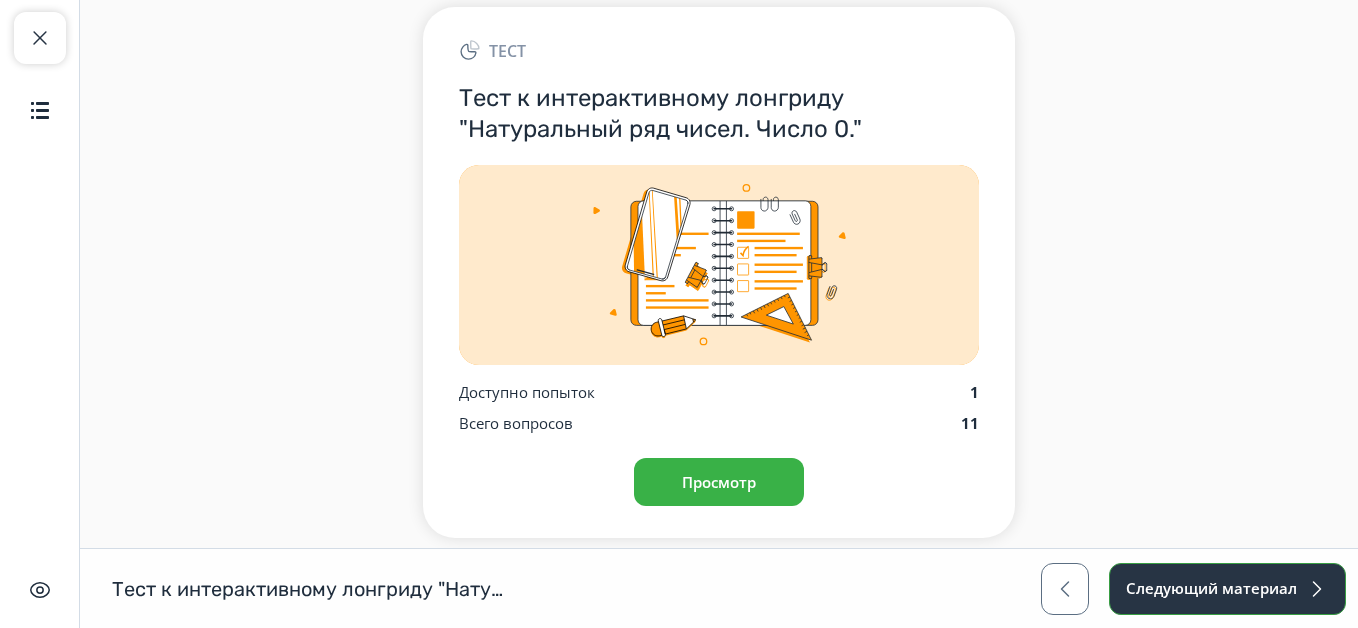 scroll, scrollTop: 63, scrollLeft: 0, axis: vertical 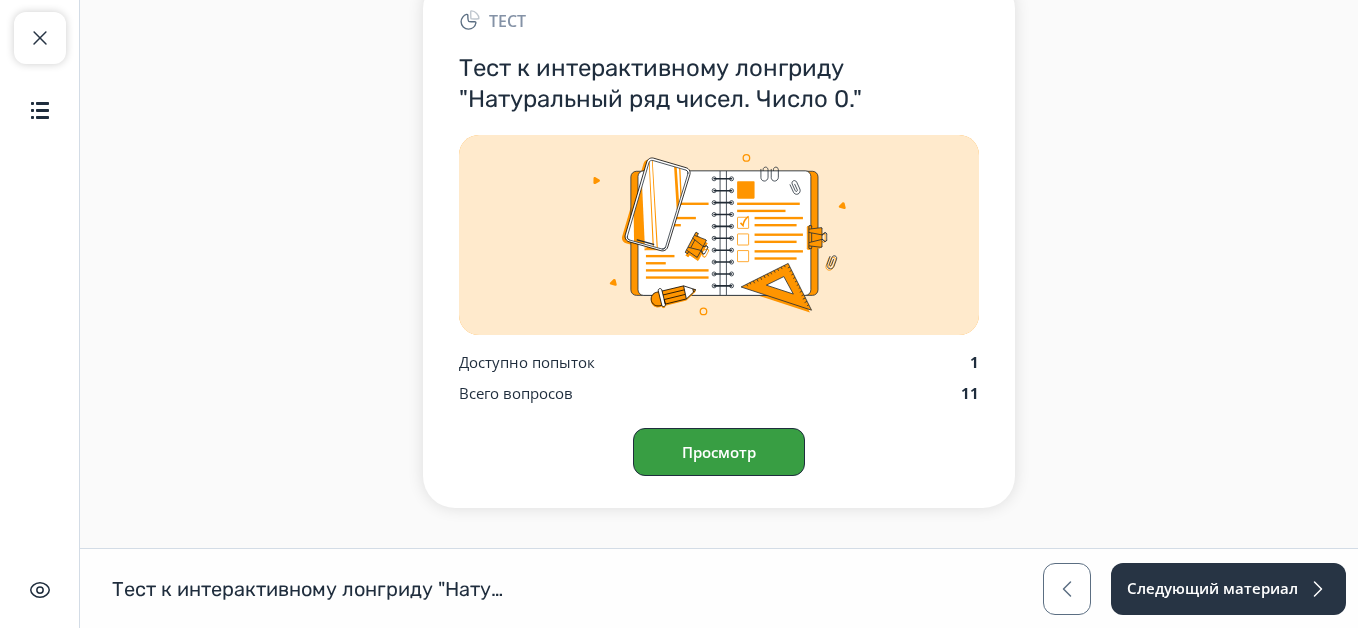 click on "Просмотр" at bounding box center [719, 452] 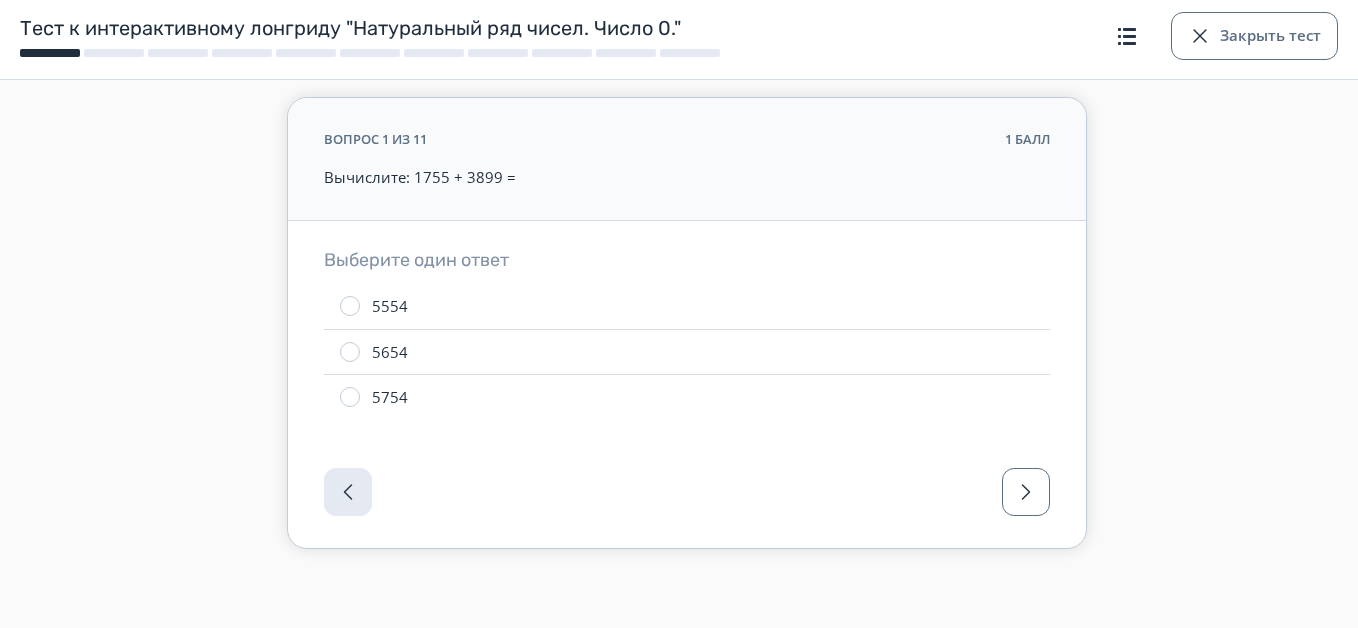 scroll, scrollTop: 64, scrollLeft: 0, axis: vertical 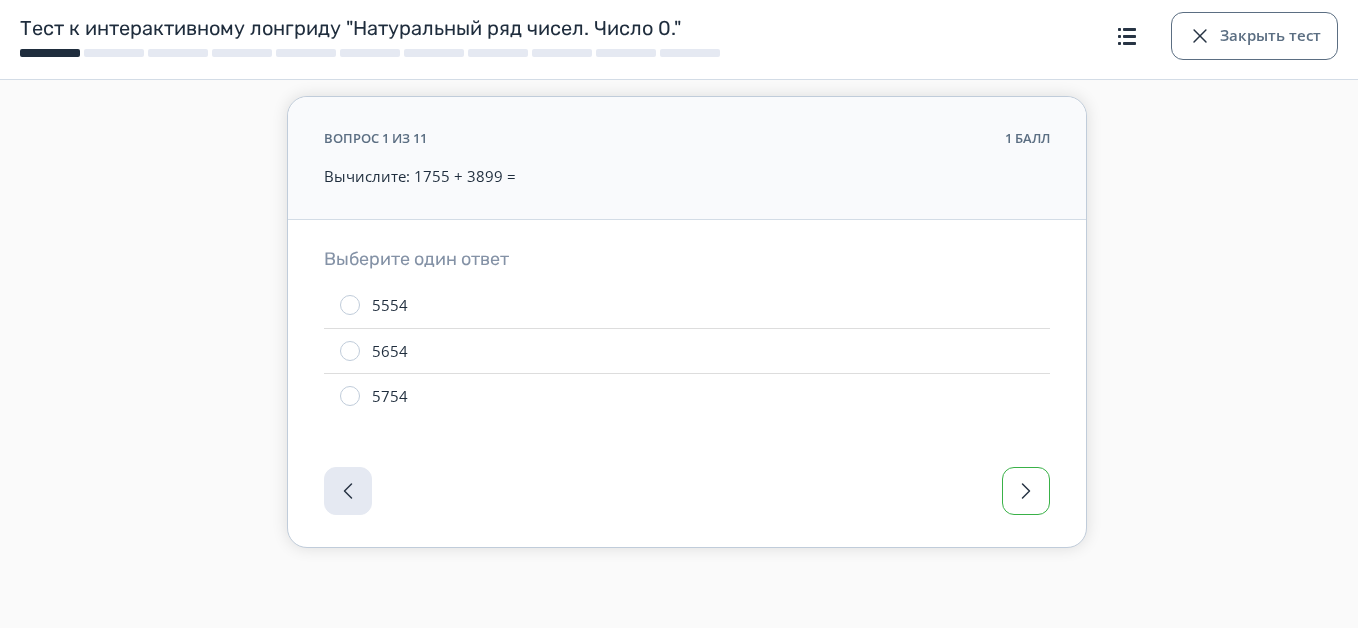 click at bounding box center [1026, 491] 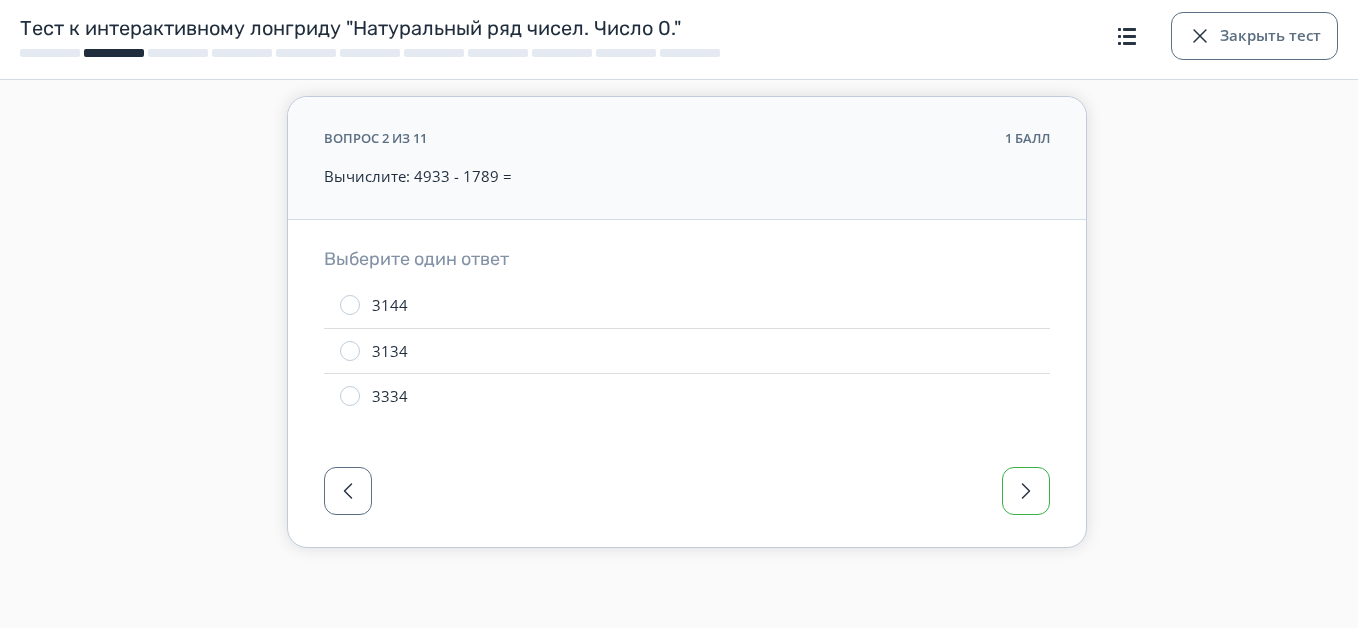 click at bounding box center [1026, 491] 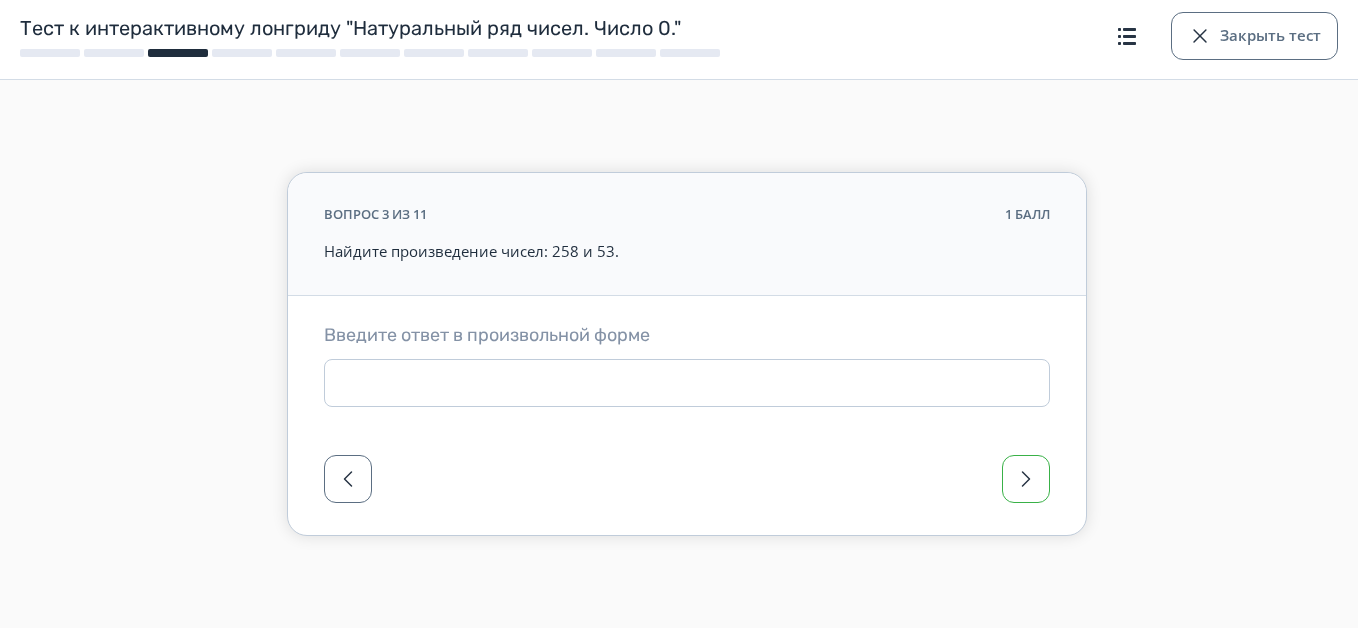 scroll, scrollTop: 0, scrollLeft: 0, axis: both 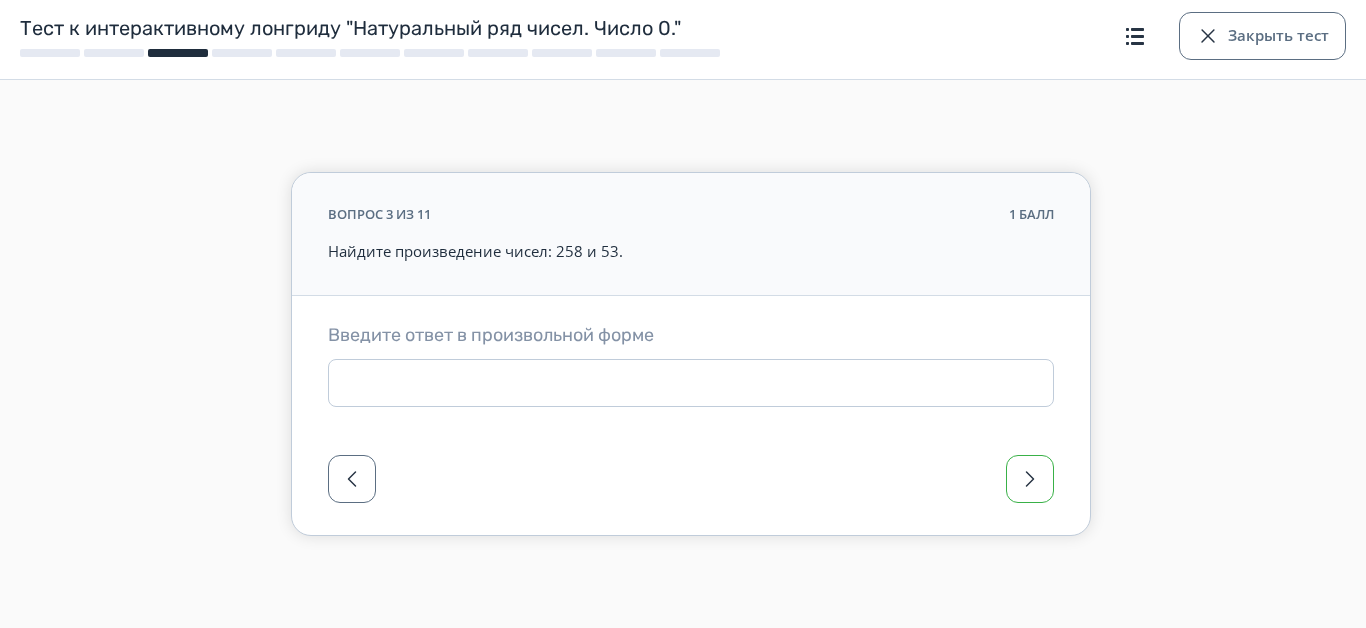 click at bounding box center [1030, 479] 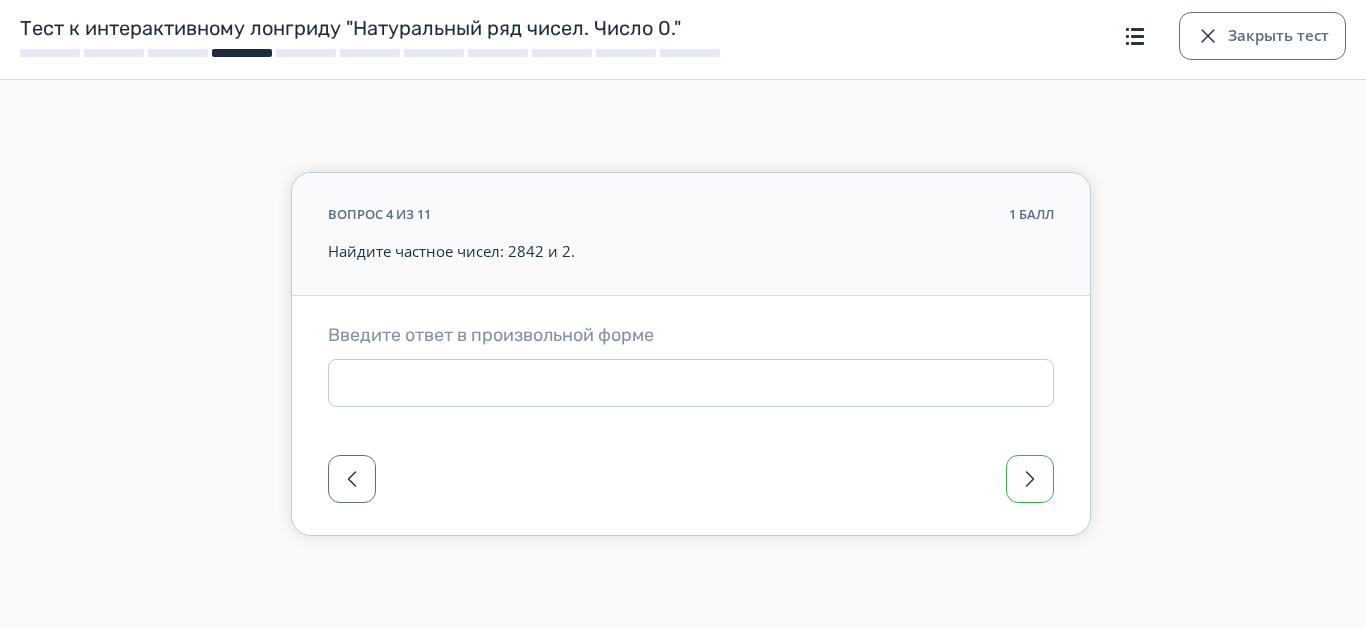 click at bounding box center [1030, 479] 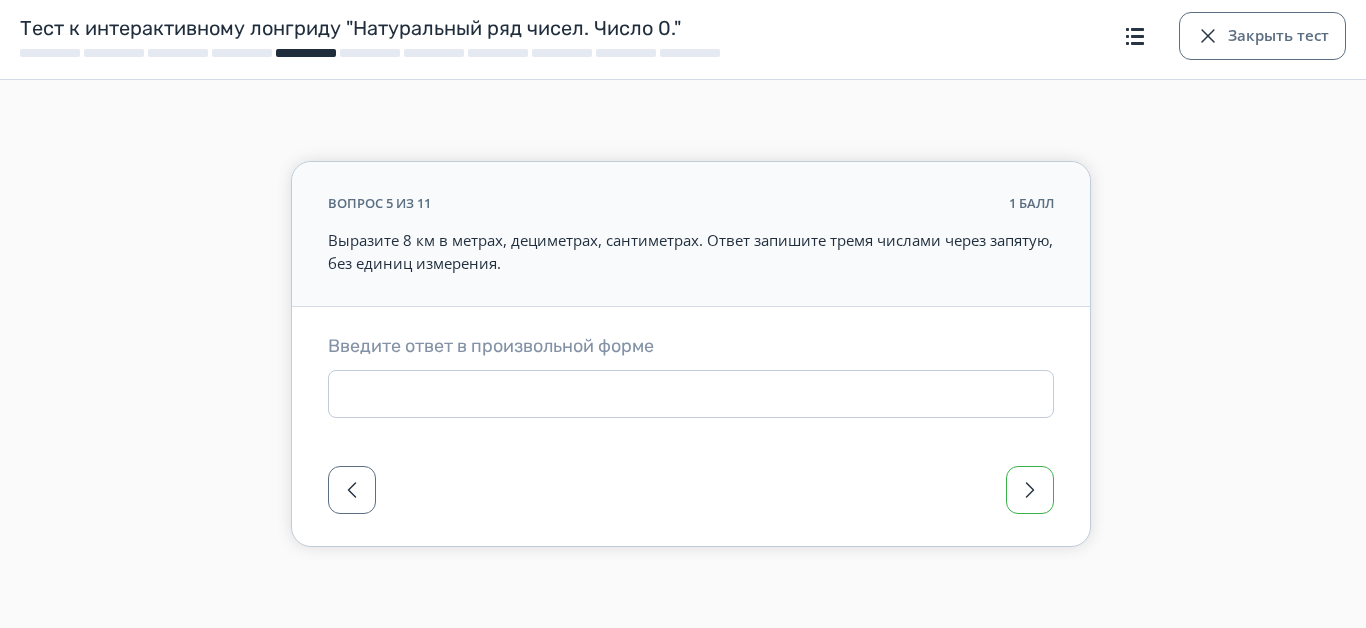 click at bounding box center (1030, 490) 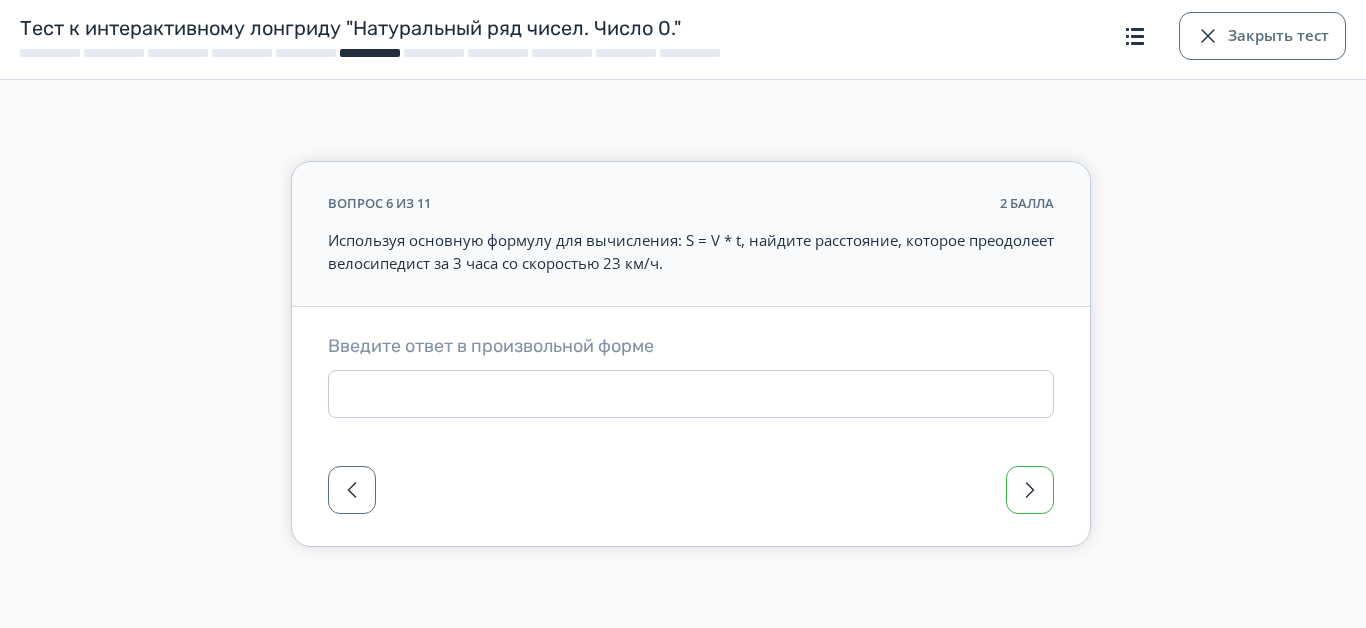 click at bounding box center (1030, 490) 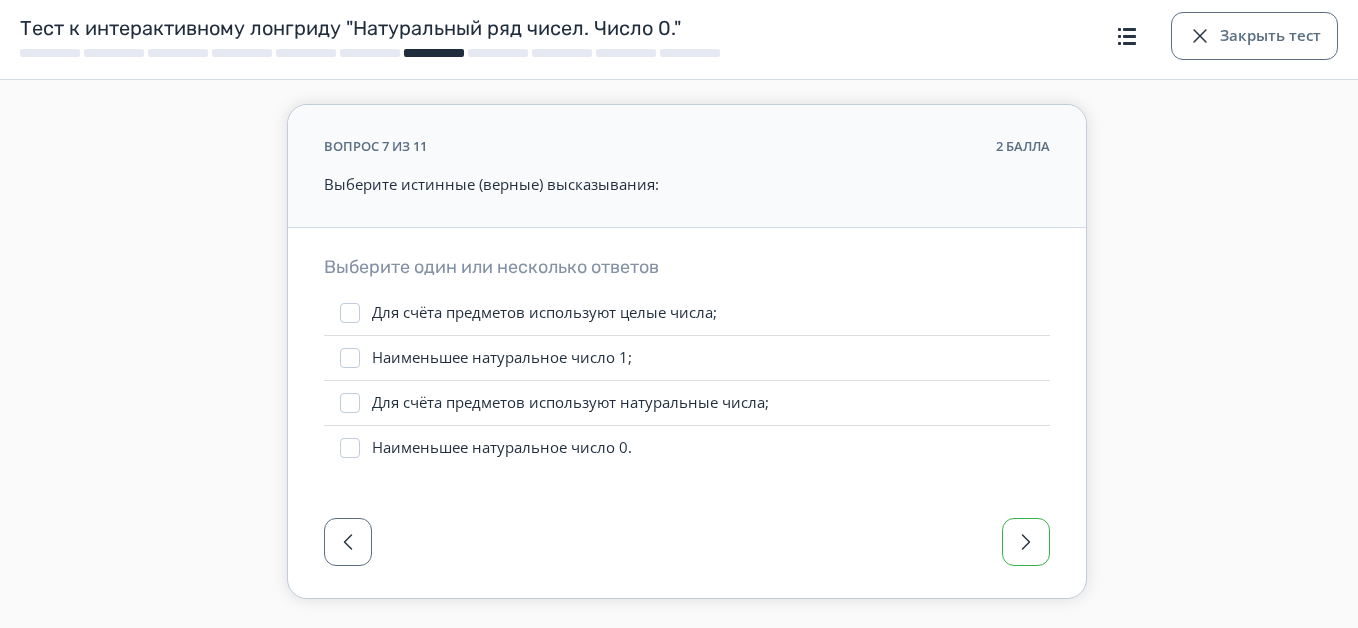 scroll, scrollTop: 100, scrollLeft: 0, axis: vertical 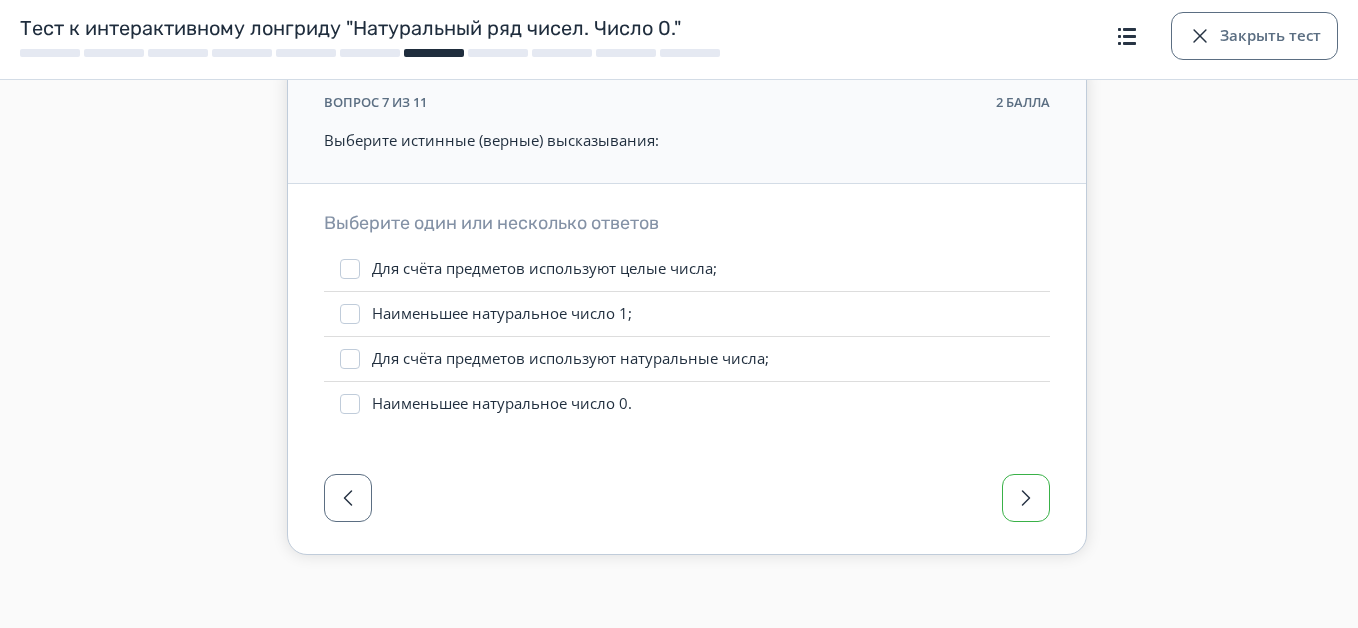 click at bounding box center [1026, 498] 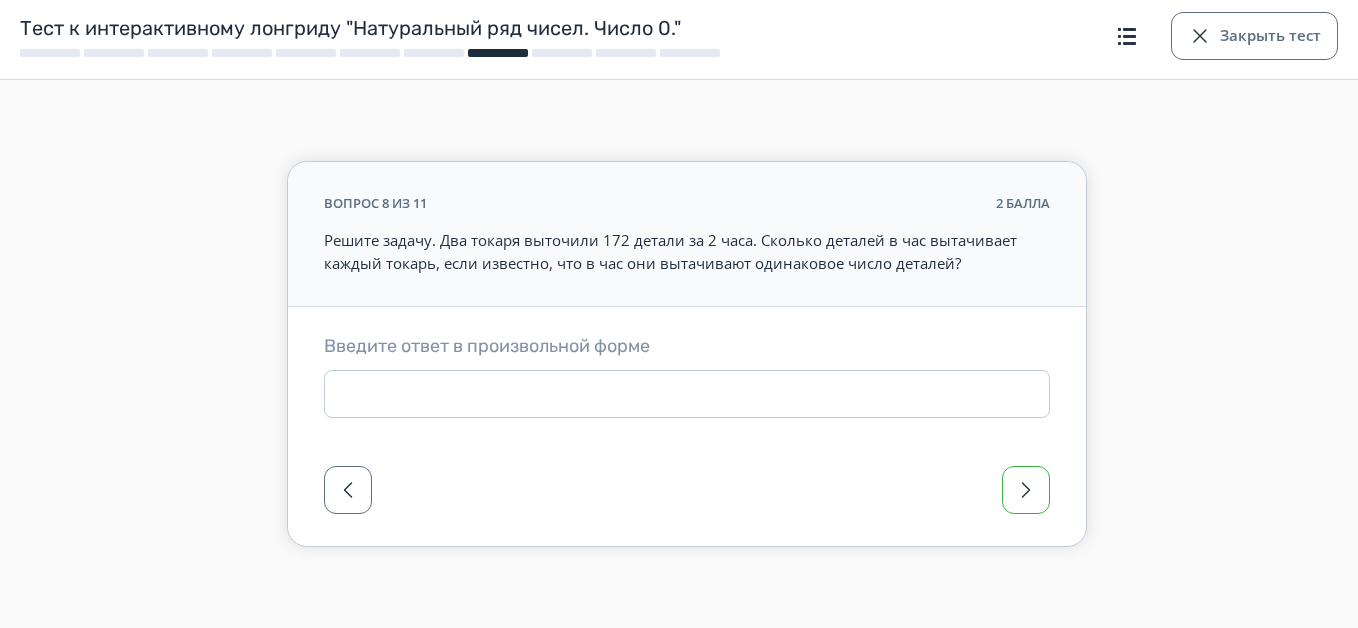 scroll, scrollTop: 0, scrollLeft: 0, axis: both 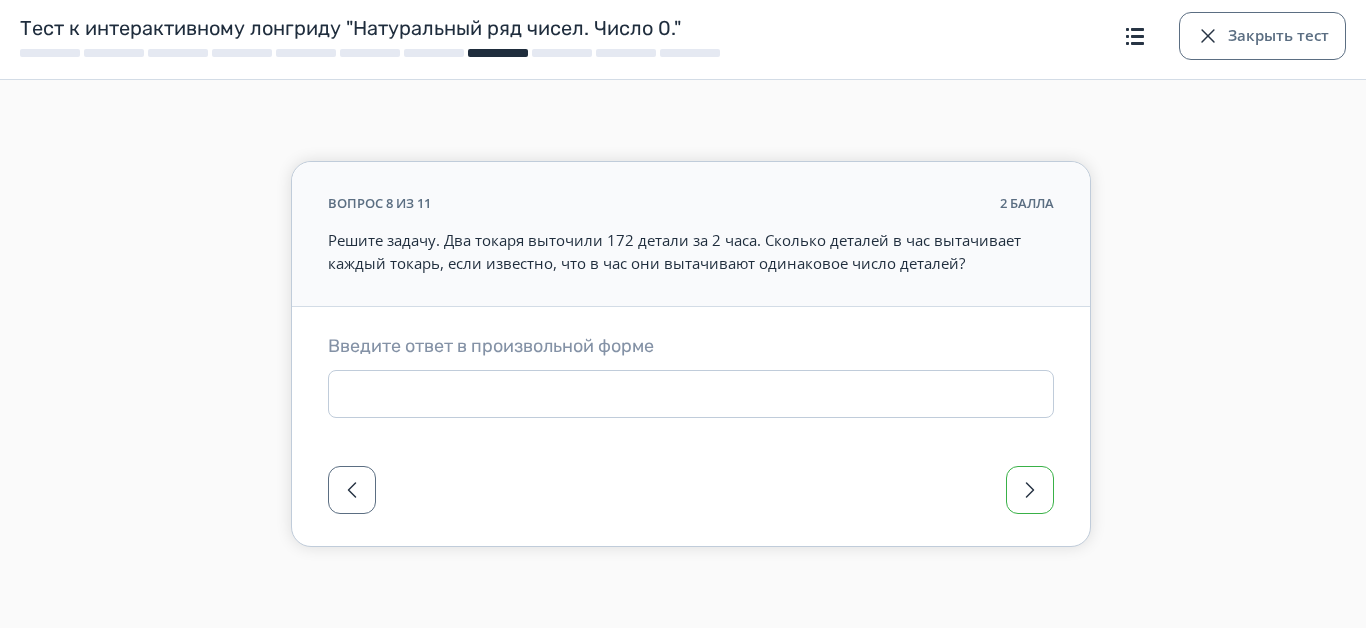 click at bounding box center (1030, 490) 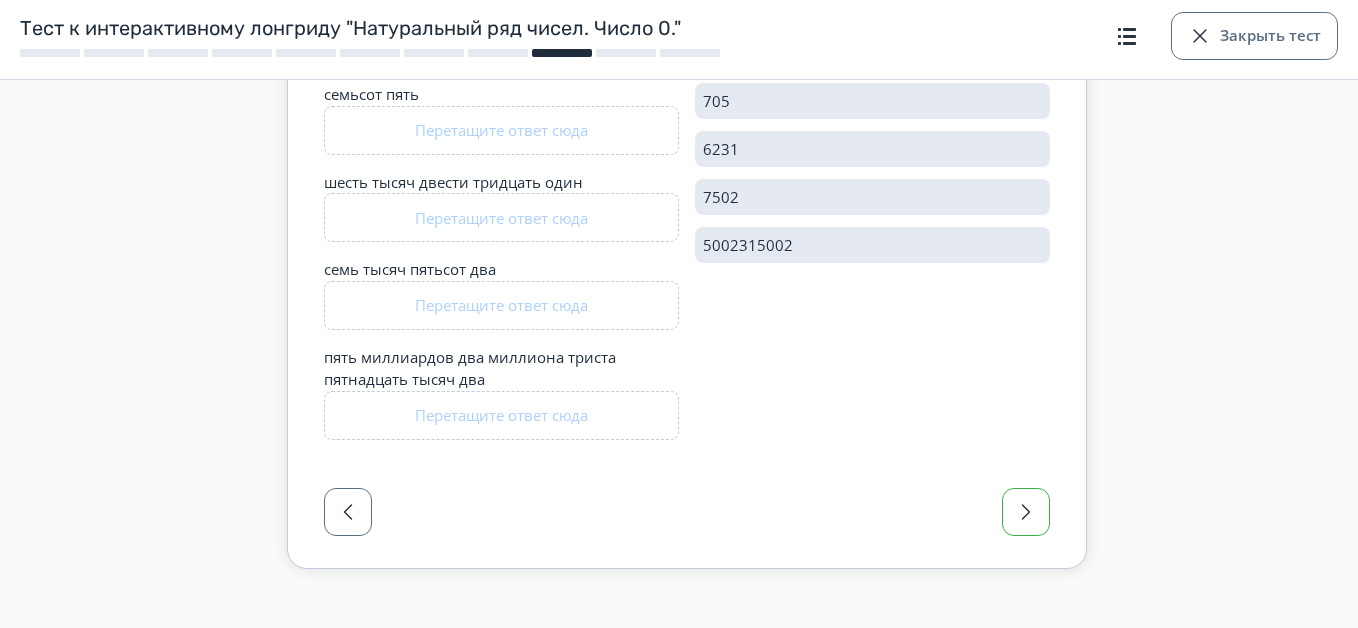 scroll, scrollTop: 285, scrollLeft: 0, axis: vertical 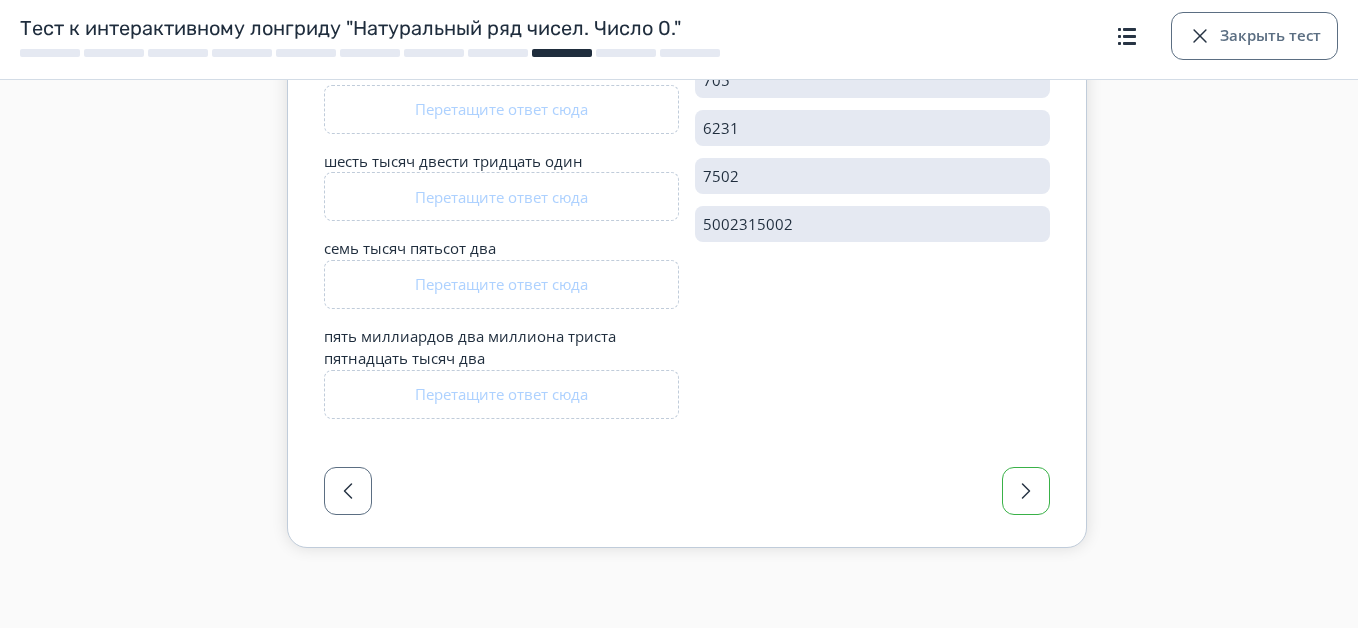 click at bounding box center [1026, 491] 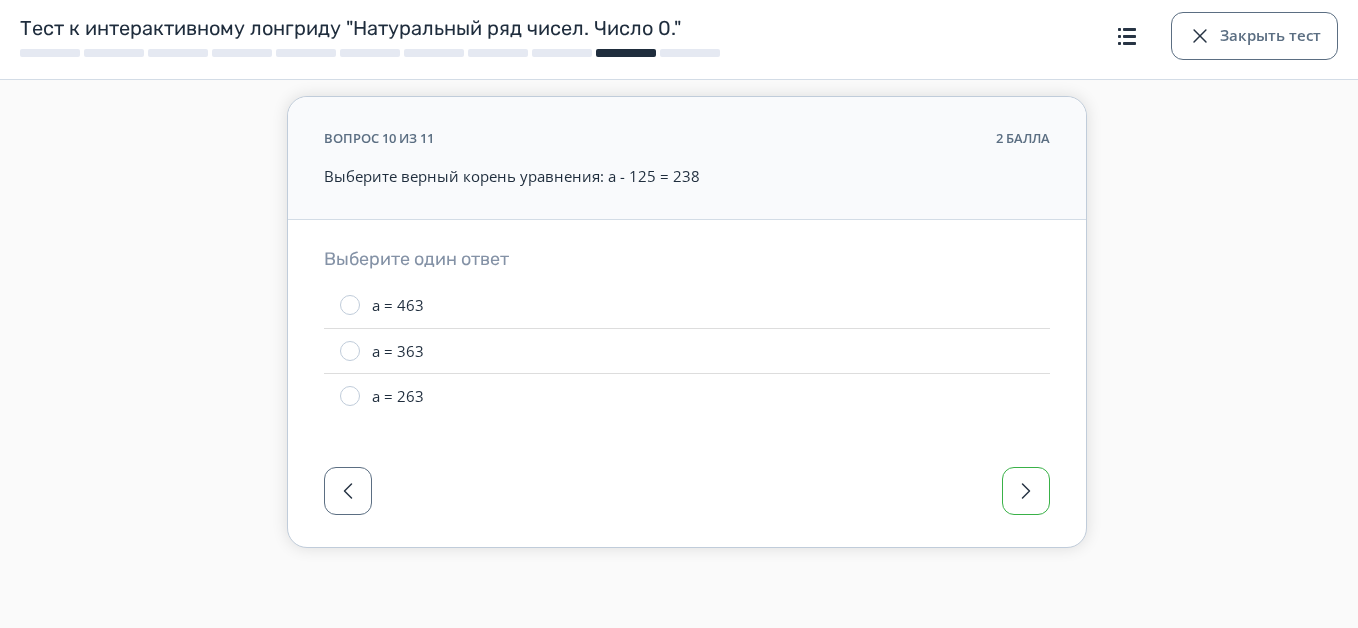 click at bounding box center (1026, 491) 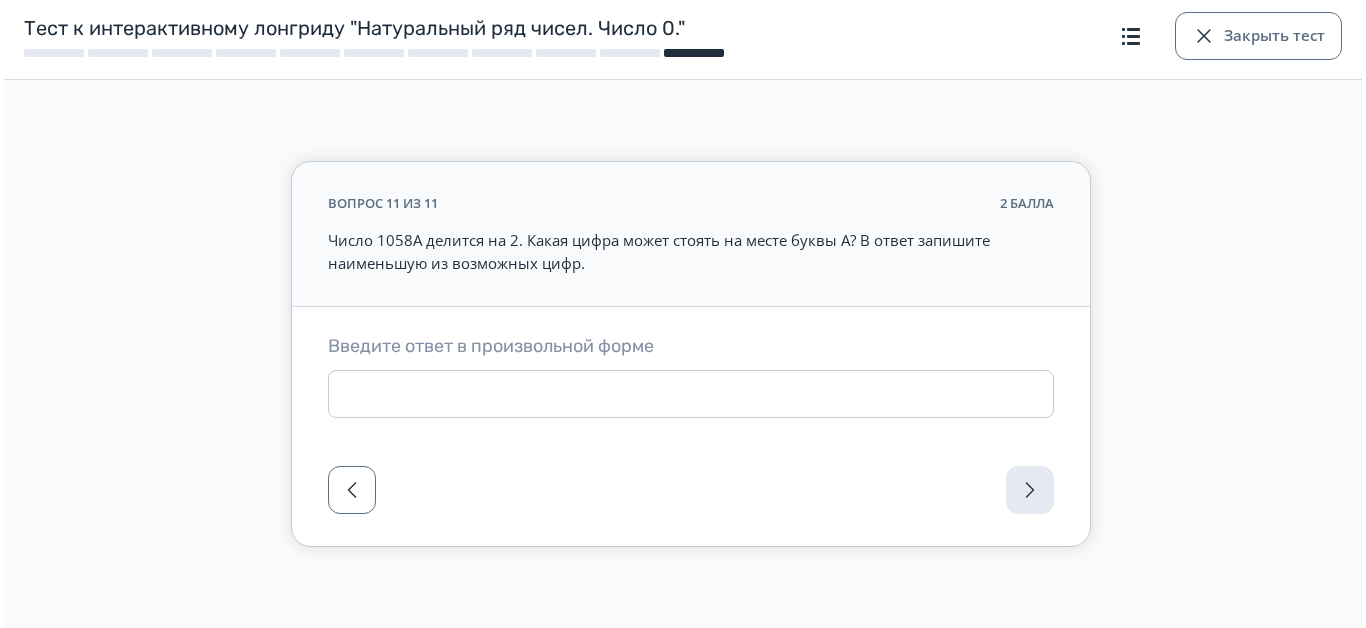 scroll, scrollTop: 0, scrollLeft: 0, axis: both 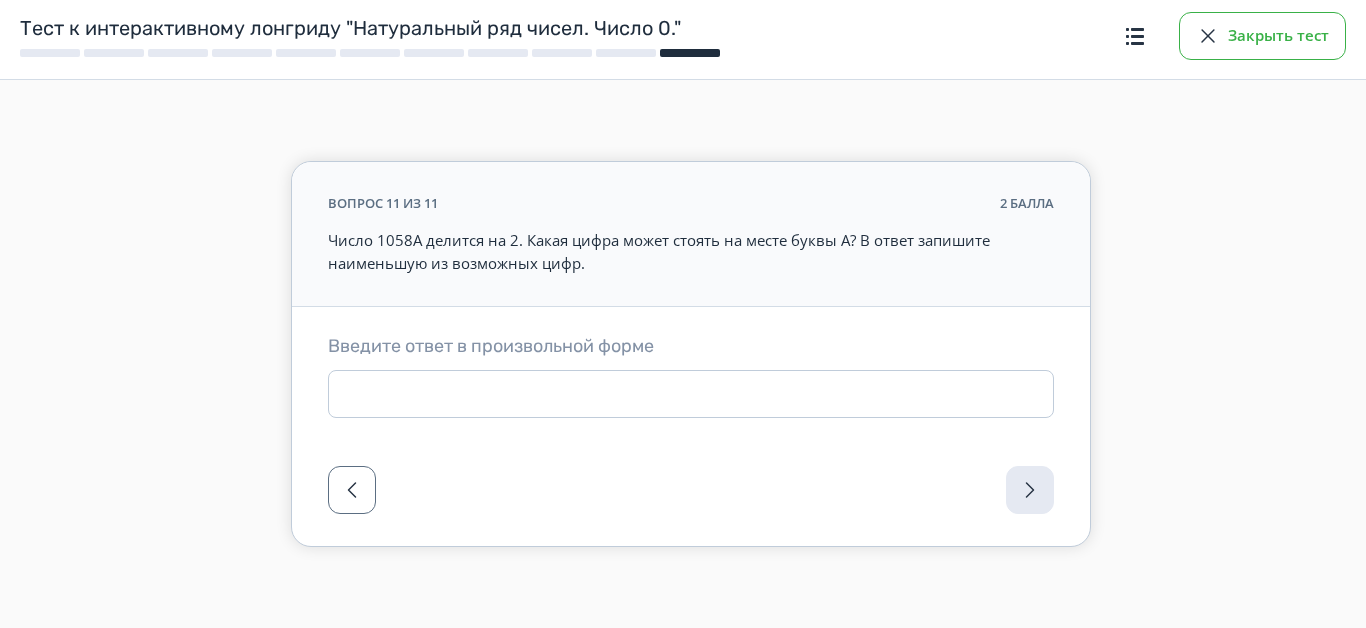 click on "Закрыть тест" at bounding box center [1262, 36] 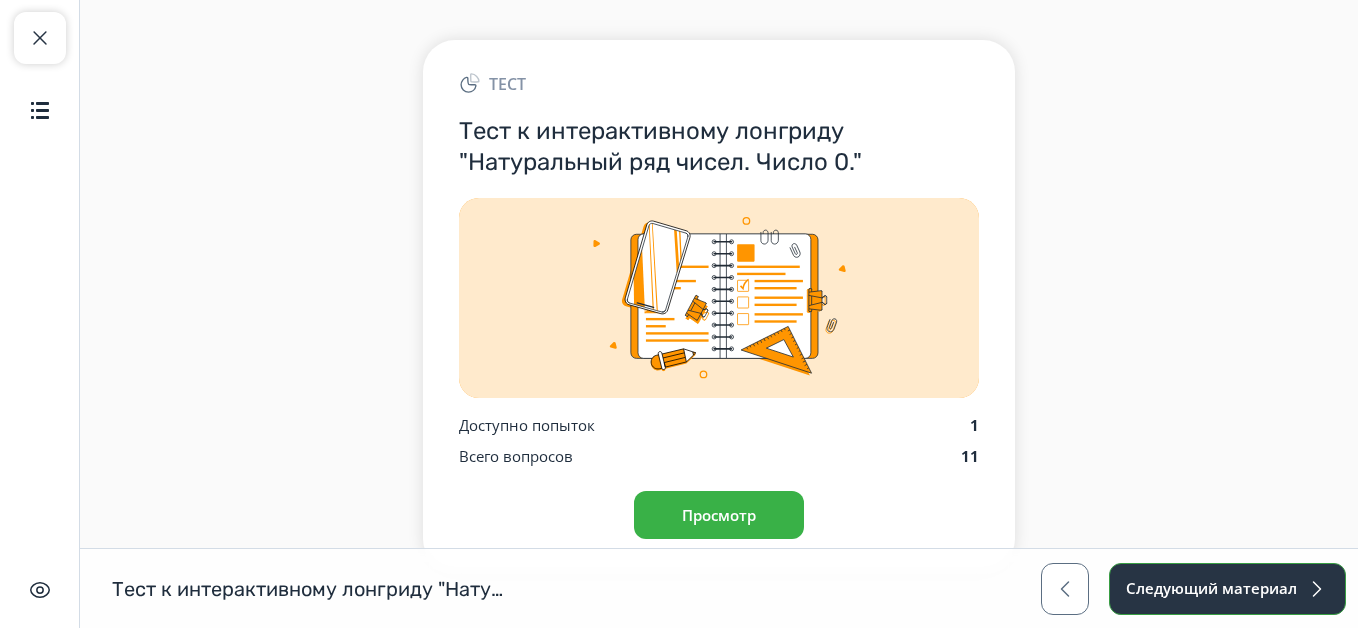 click on "Следующий материал" at bounding box center (1227, 589) 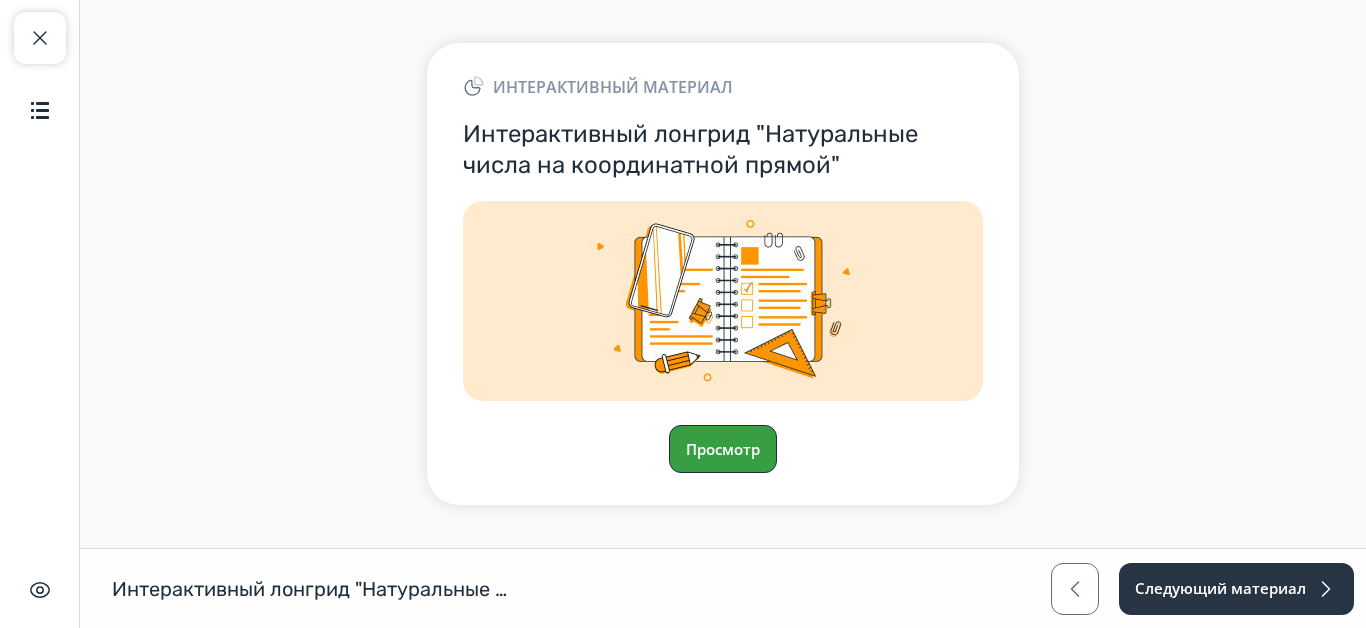 click on "Просмотр" at bounding box center (723, 449) 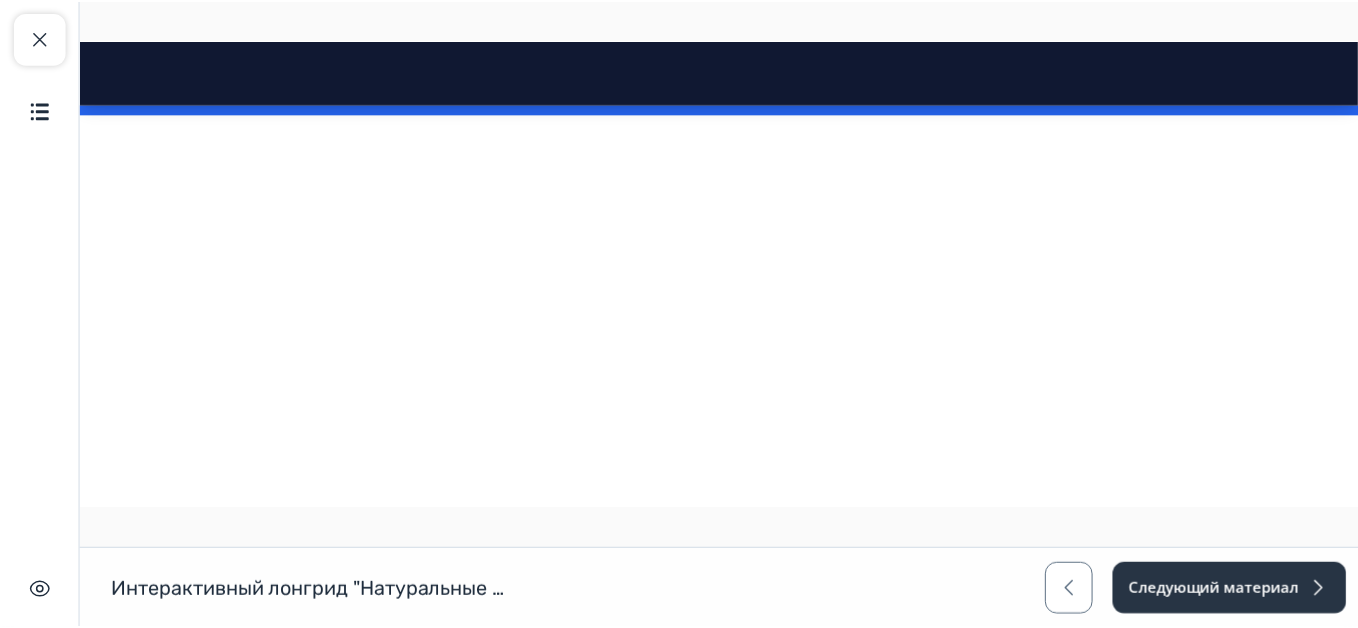 scroll, scrollTop: 3185, scrollLeft: 0, axis: vertical 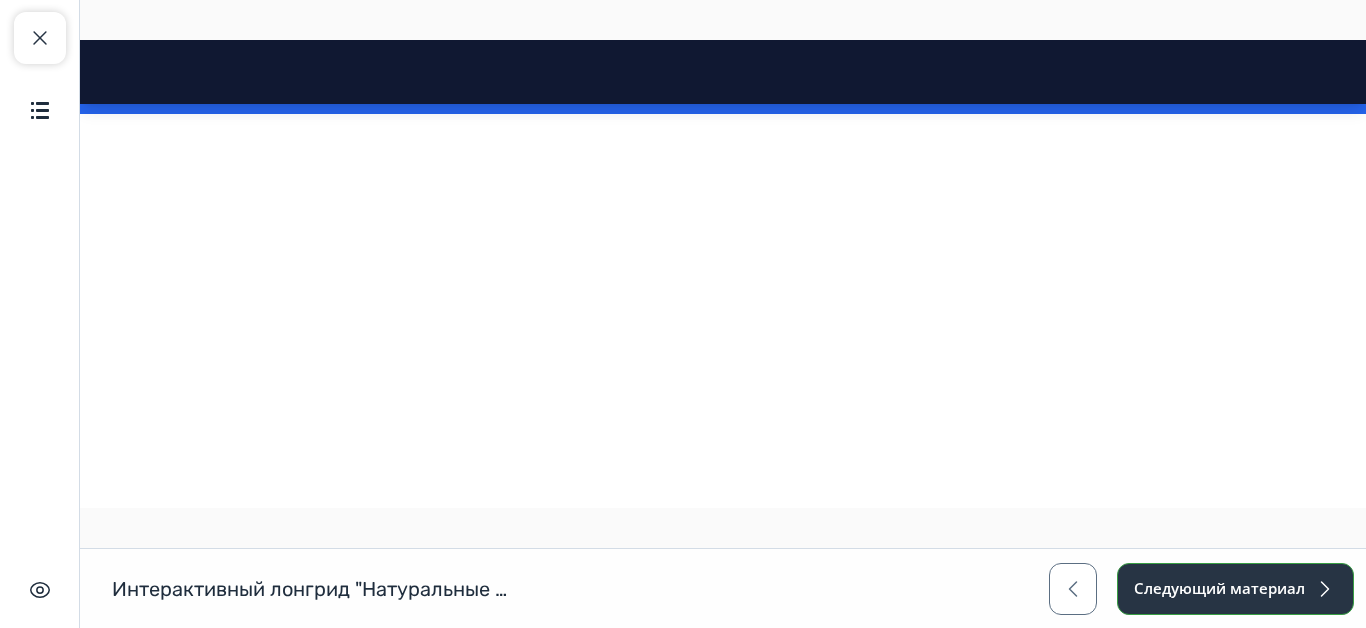 click on "Следующий материал" at bounding box center [1235, 589] 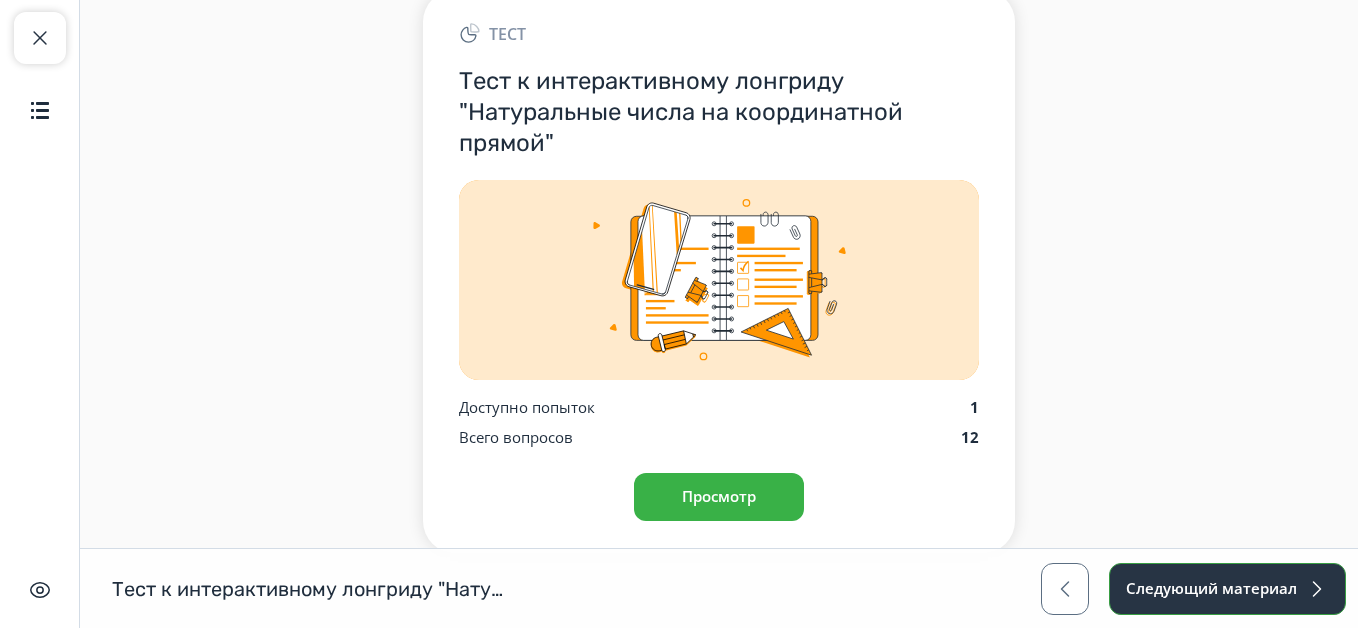 scroll, scrollTop: 95, scrollLeft: 0, axis: vertical 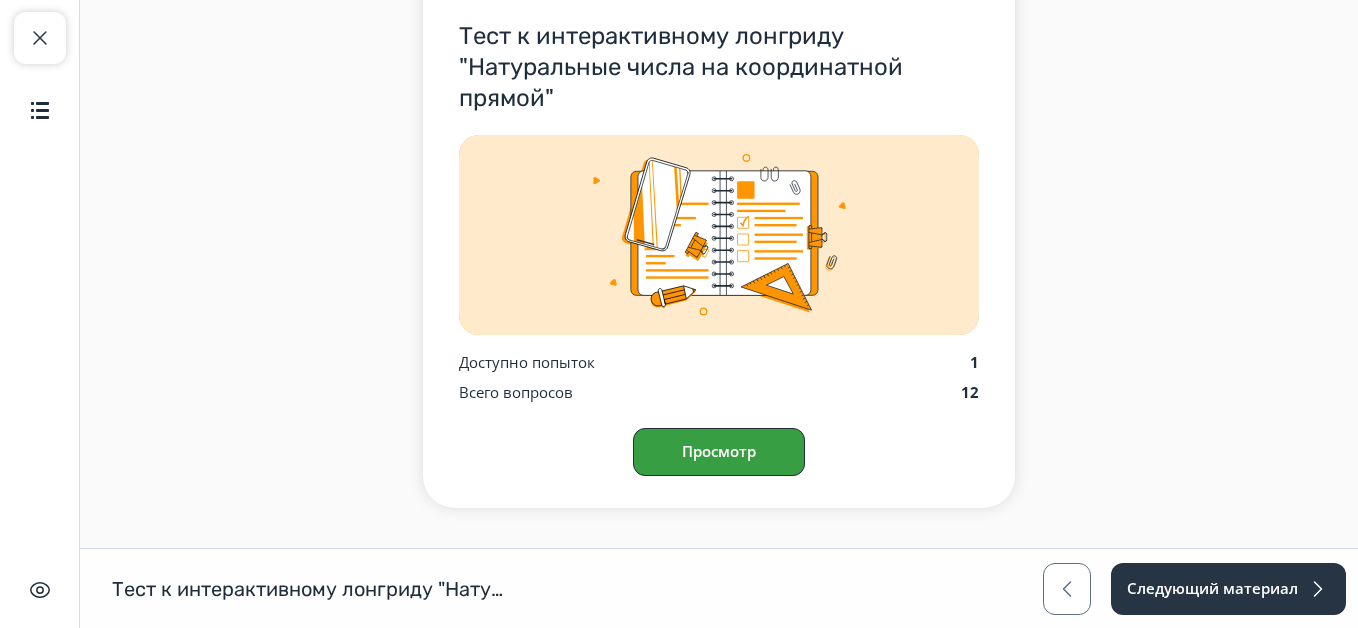 click on "Просмотр" at bounding box center (719, 452) 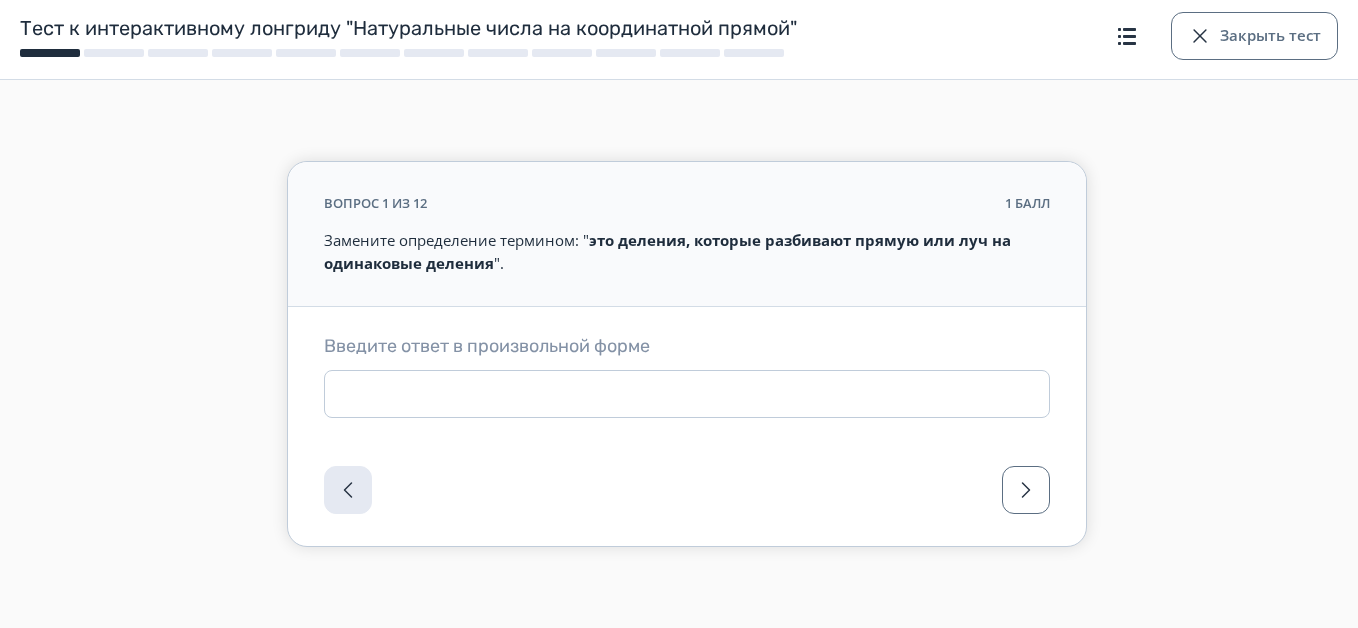 scroll, scrollTop: 0, scrollLeft: 0, axis: both 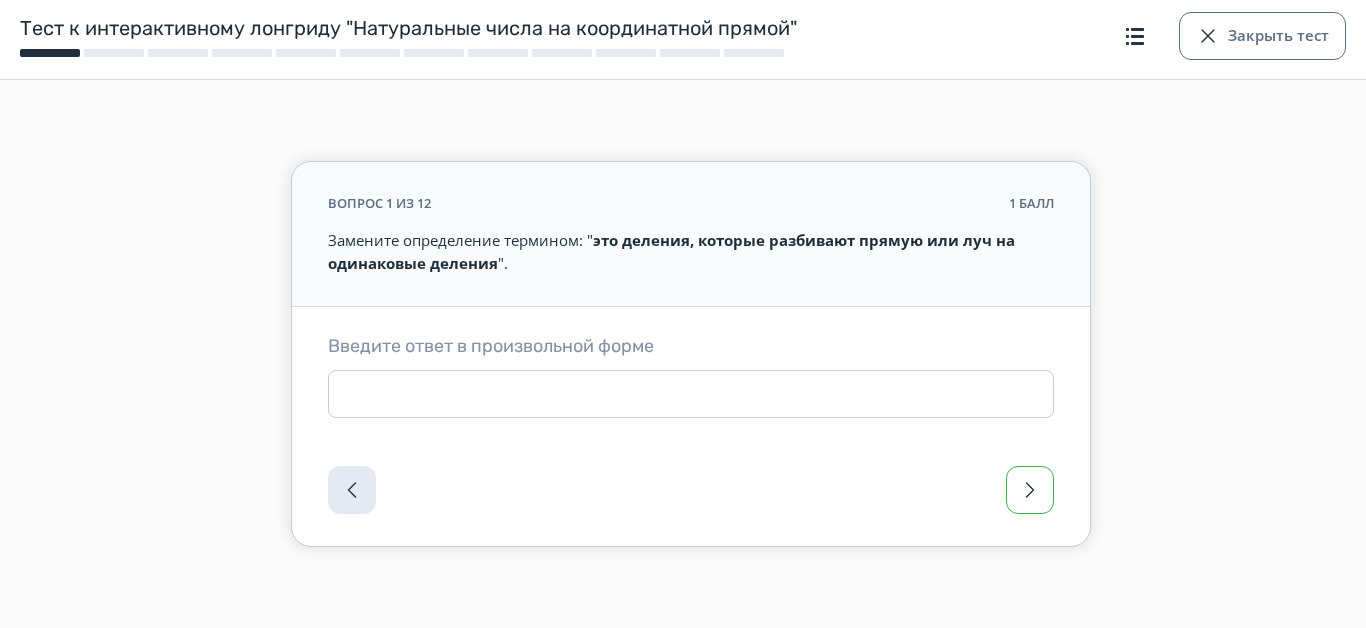 click at bounding box center [1030, 490] 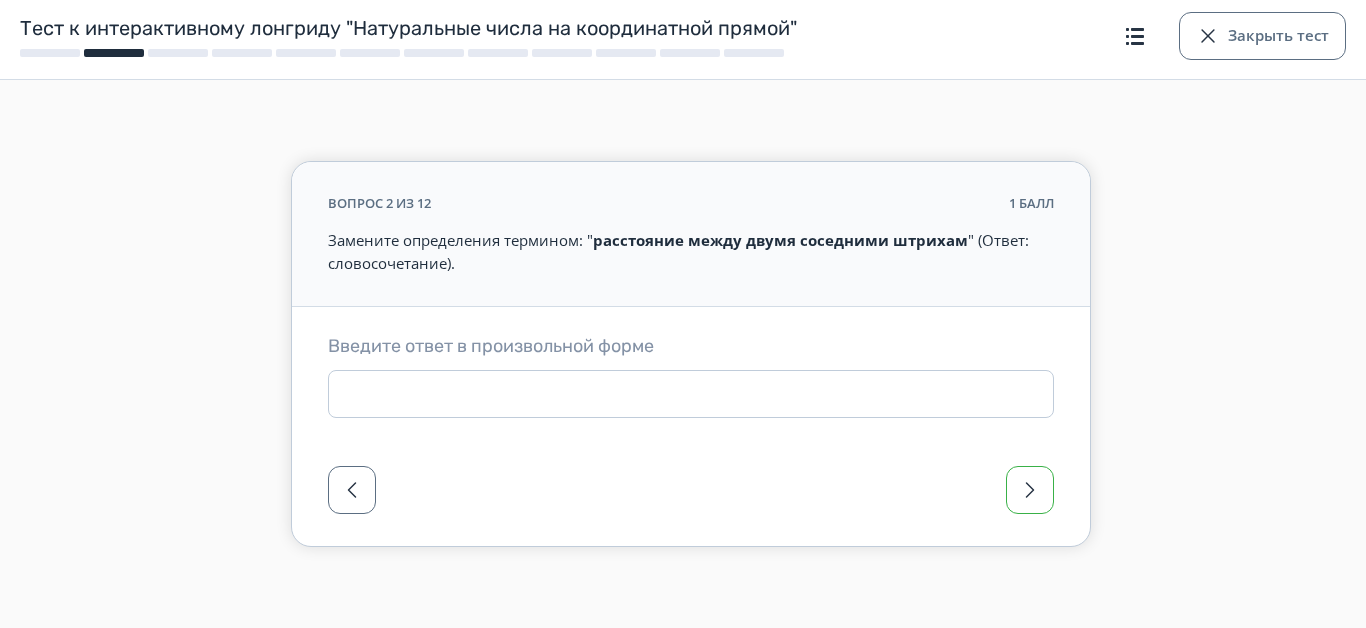 click at bounding box center (1030, 490) 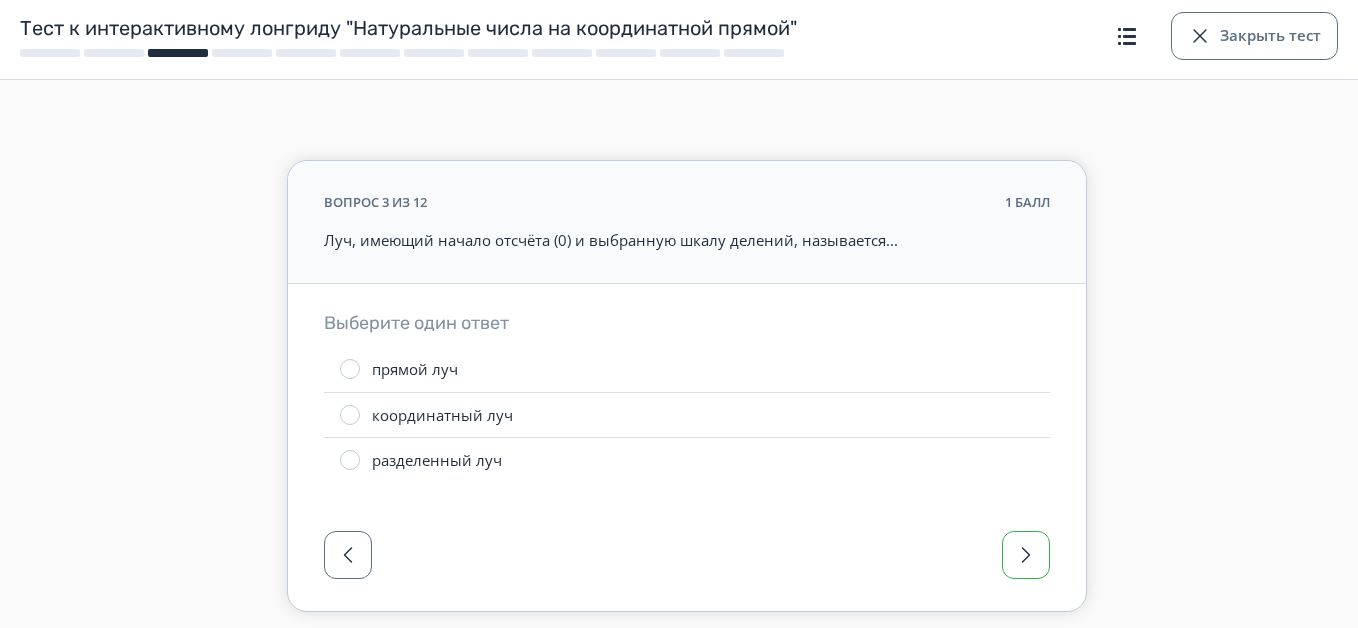 click on "Выберите один ответ прямой луч координатный луч разделенный луч" at bounding box center (687, 397) 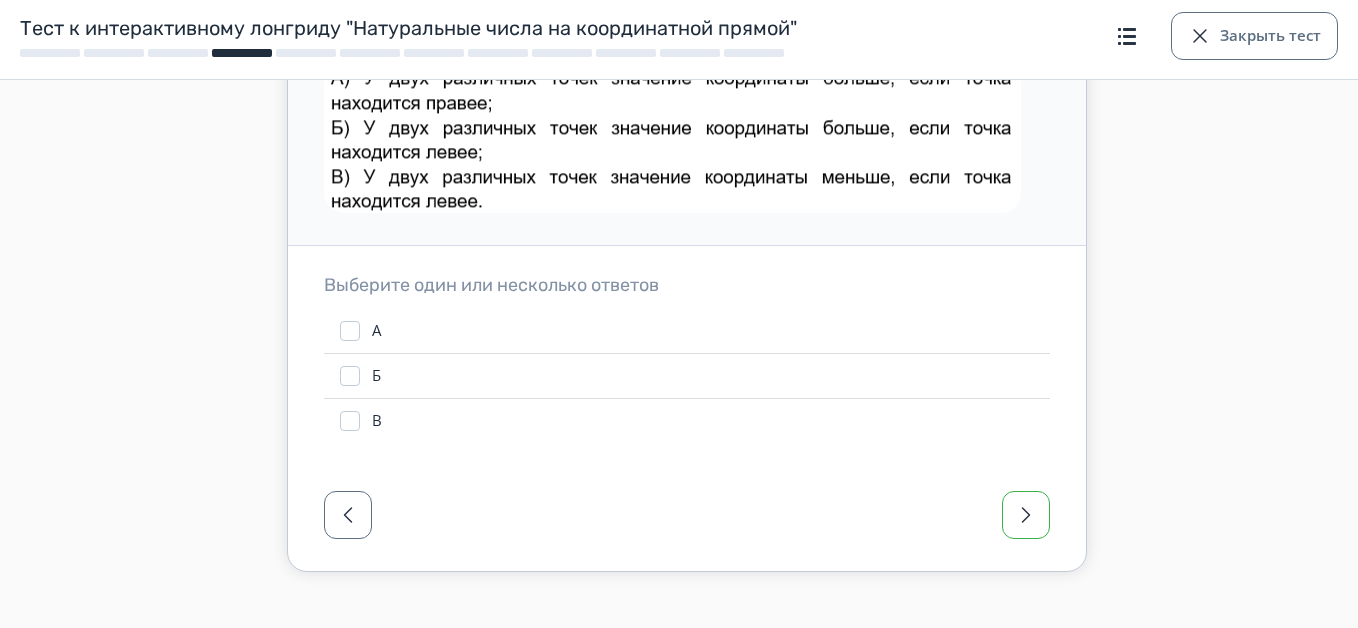 click at bounding box center (1026, 515) 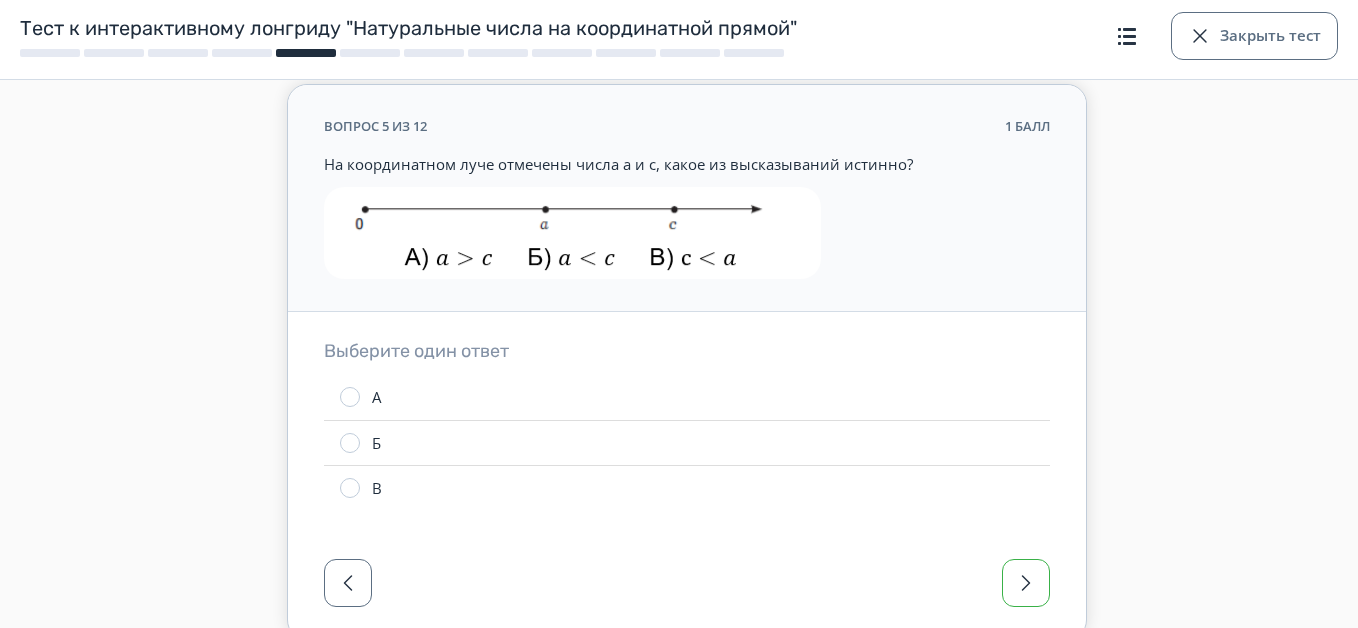 scroll, scrollTop: 168, scrollLeft: 0, axis: vertical 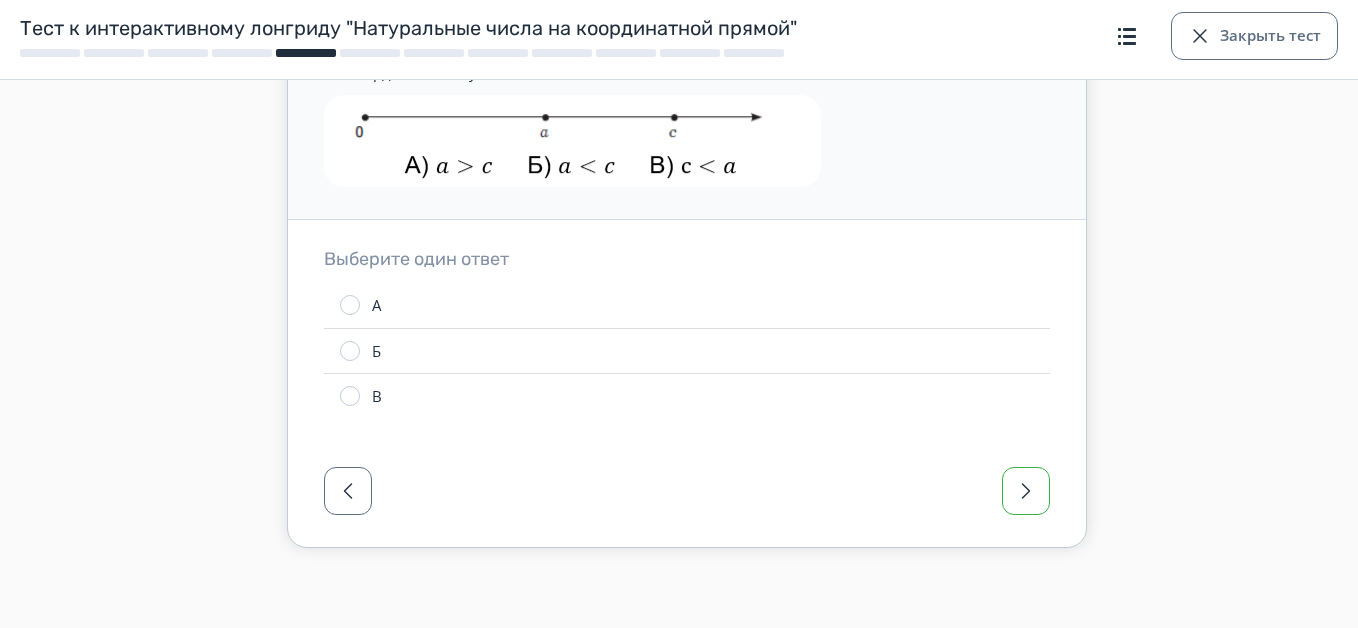 click at bounding box center [1026, 491] 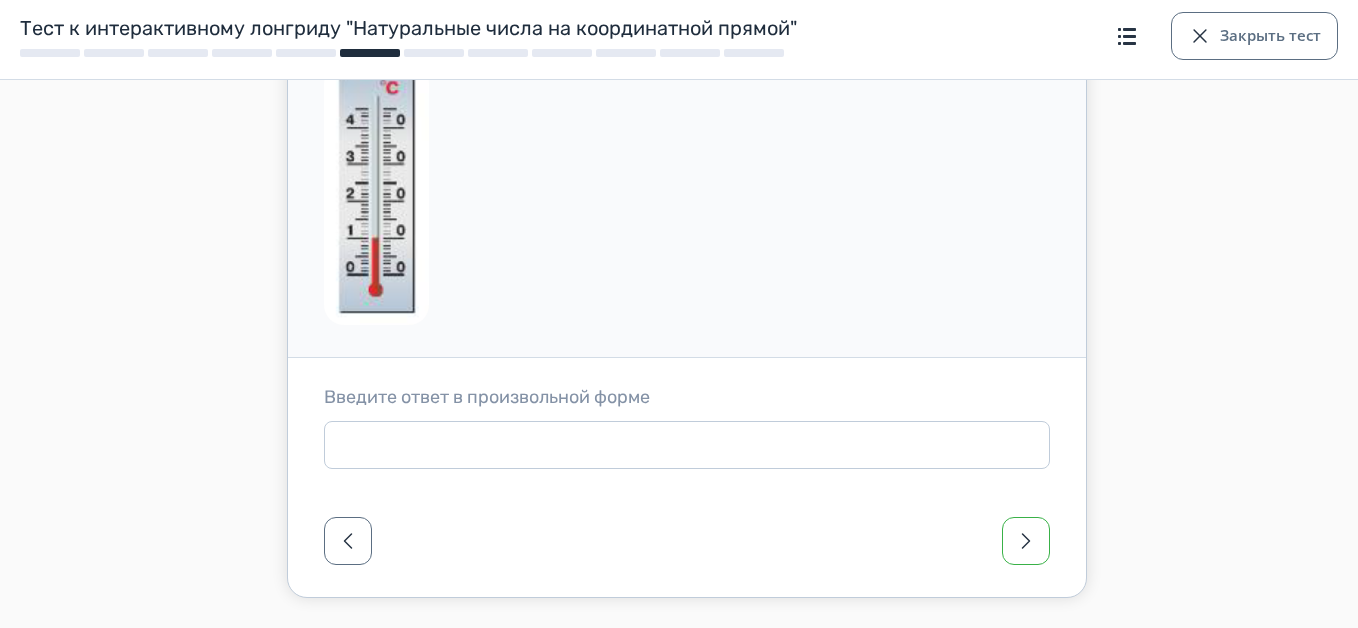 scroll, scrollTop: 250, scrollLeft: 0, axis: vertical 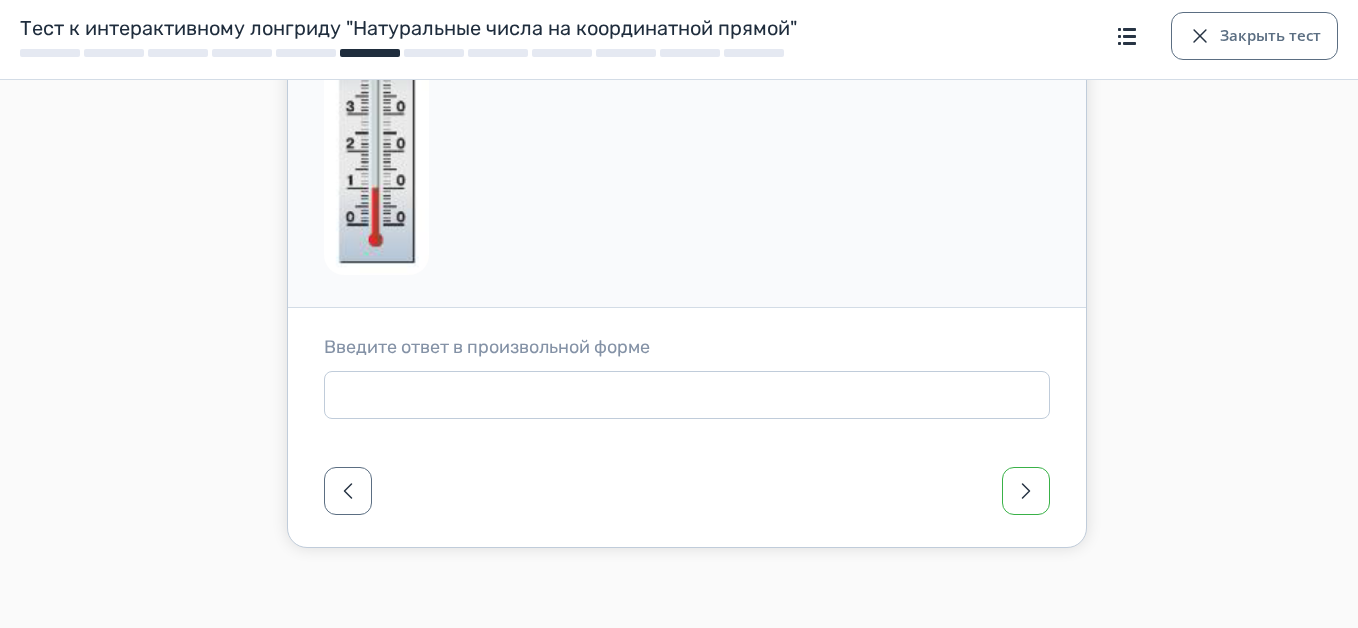 click at bounding box center (1026, 491) 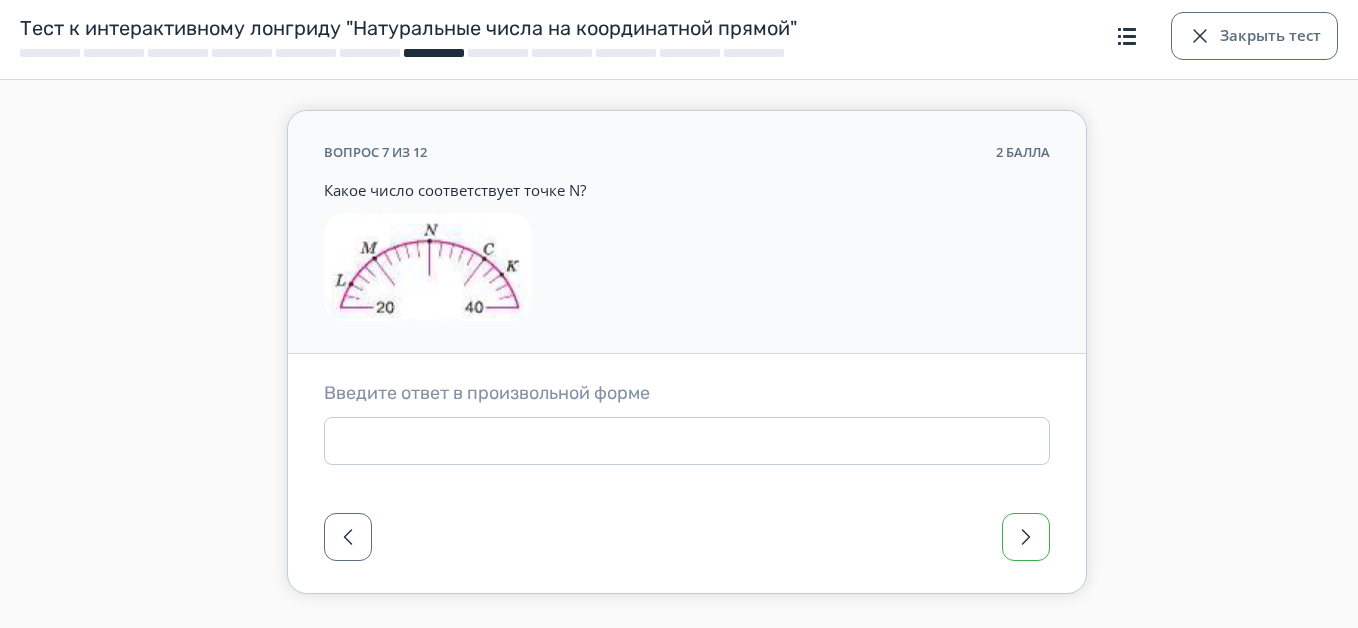 scroll, scrollTop: 96, scrollLeft: 0, axis: vertical 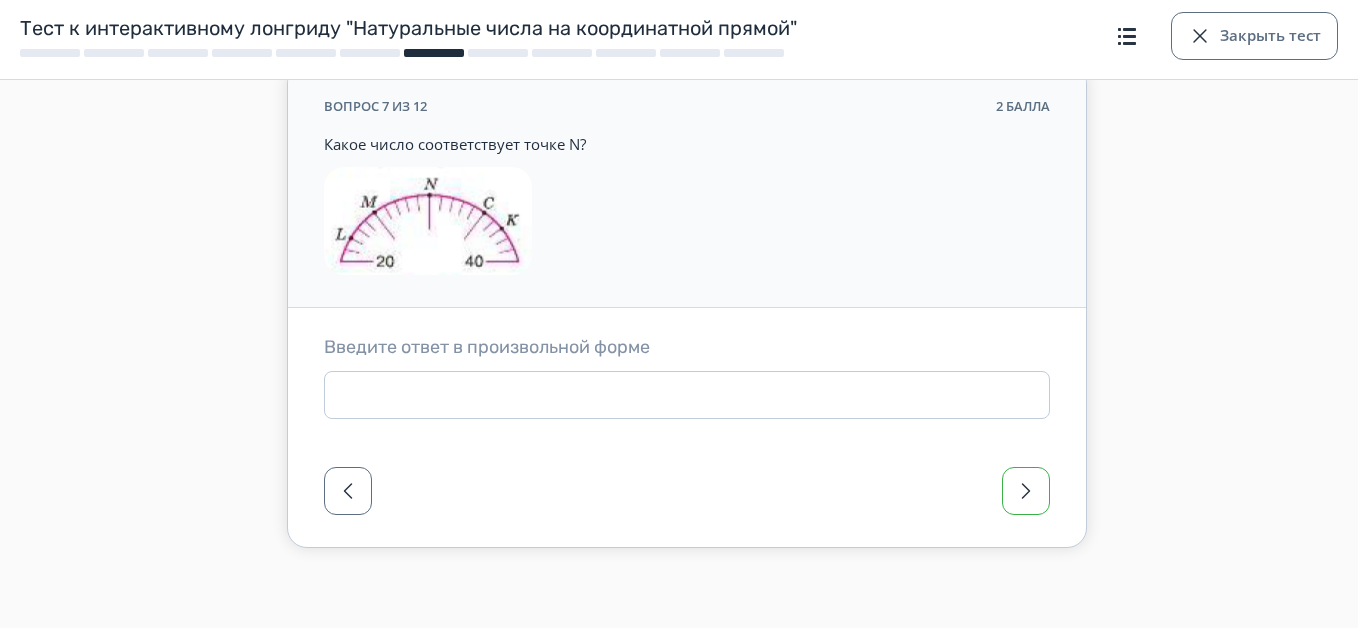 click at bounding box center [1026, 491] 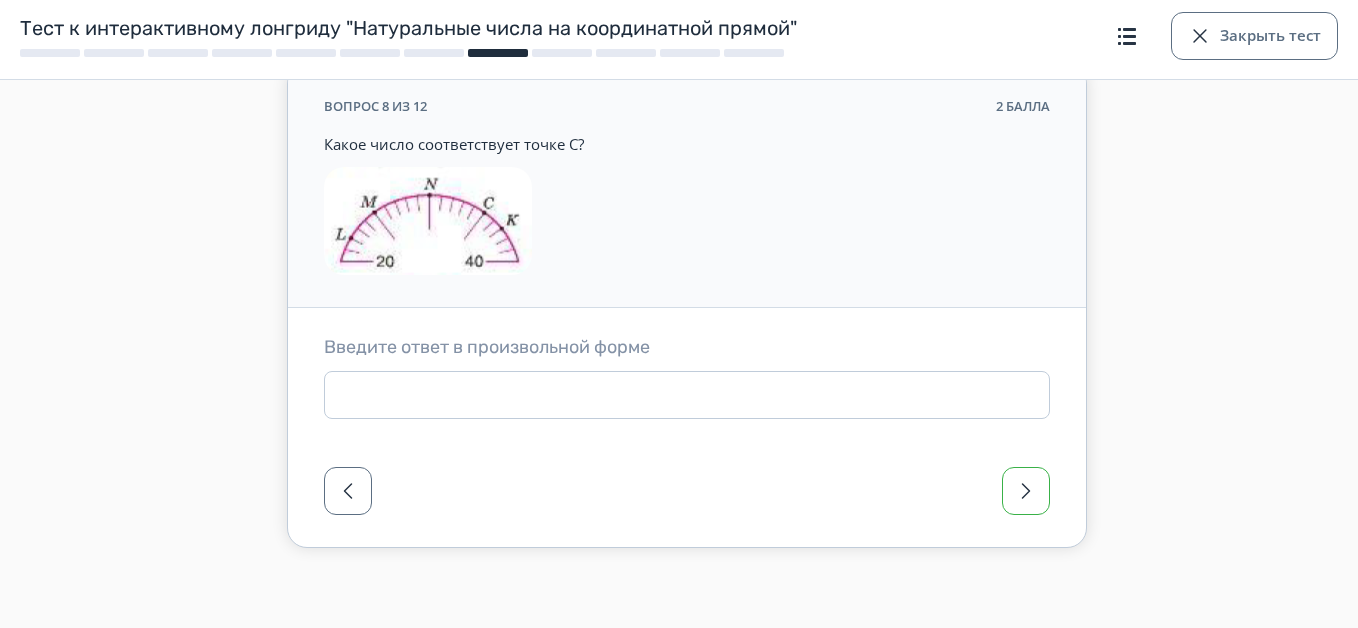 scroll, scrollTop: 0, scrollLeft: 0, axis: both 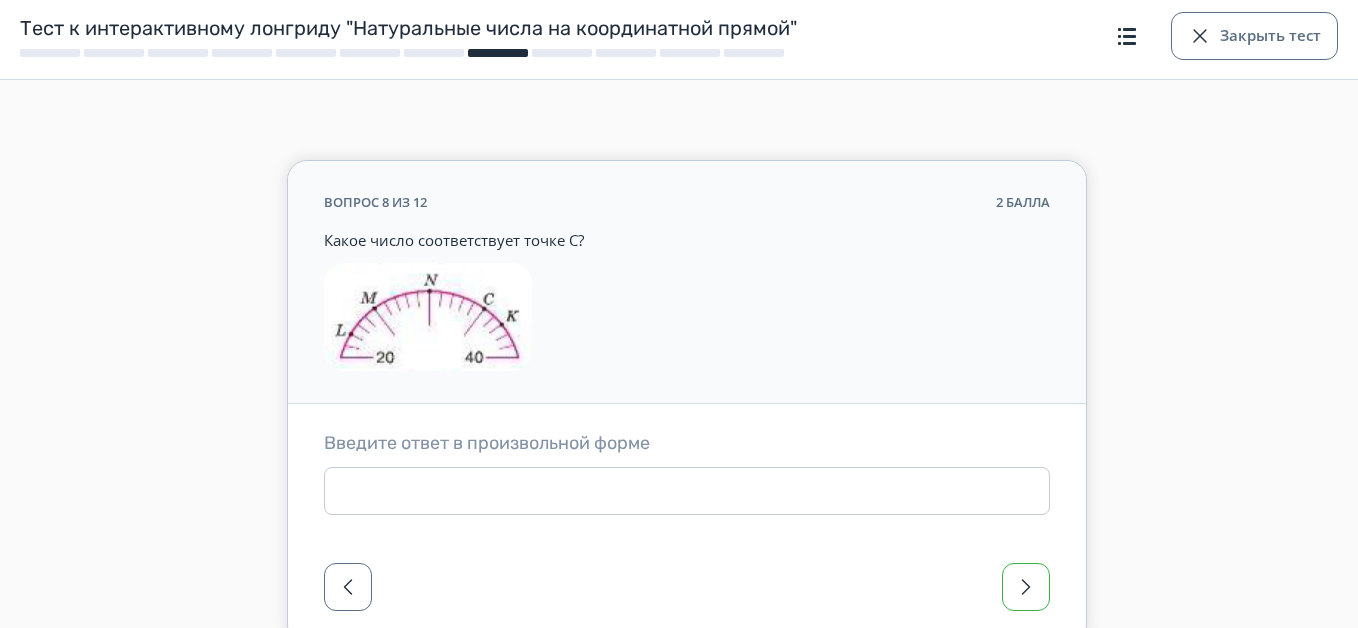 click at bounding box center (1026, 587) 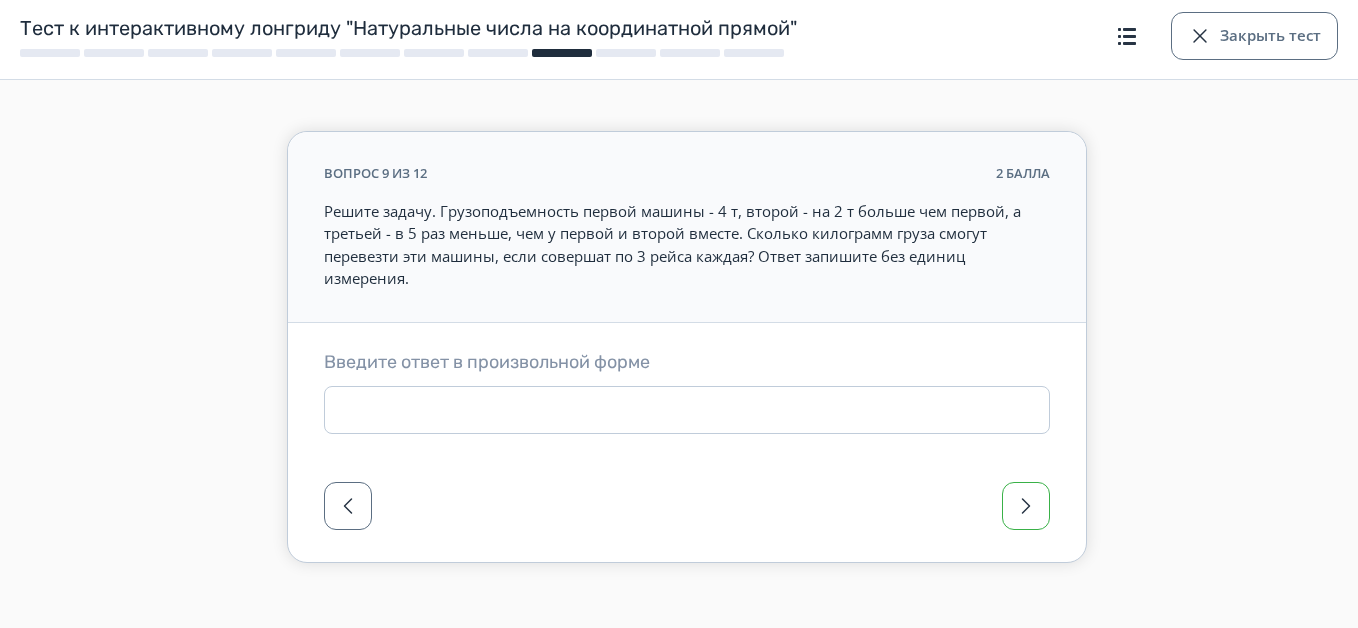 scroll, scrollTop: 44, scrollLeft: 0, axis: vertical 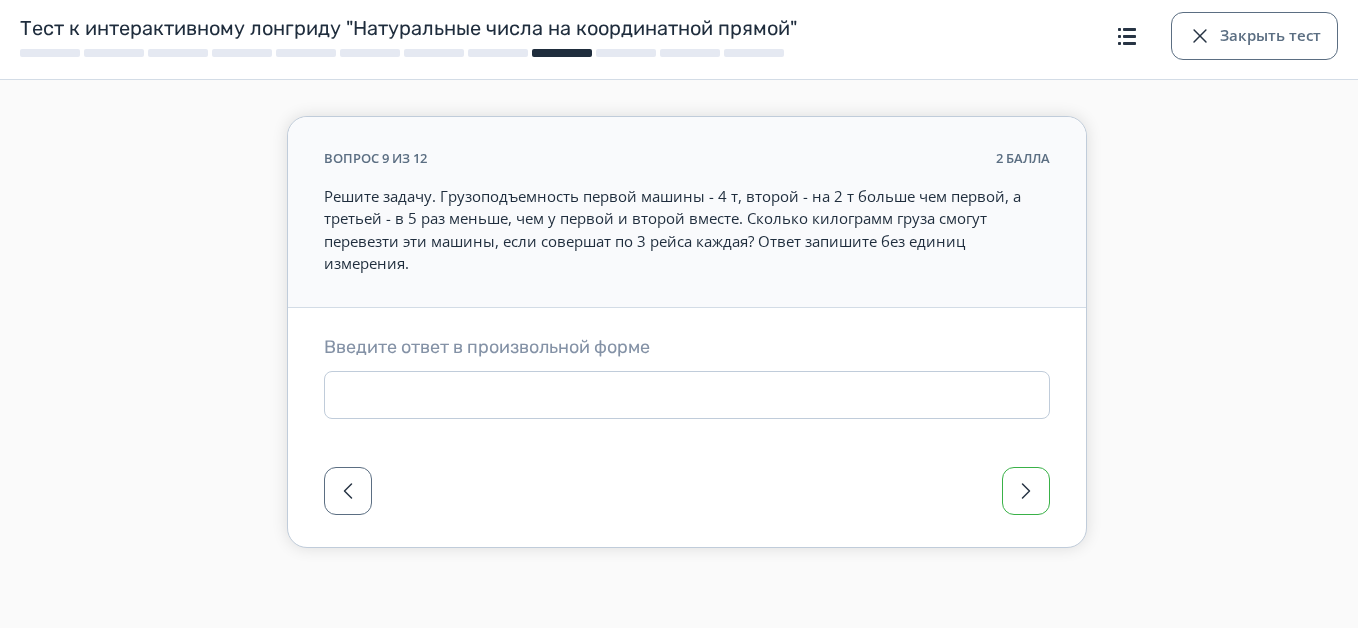 click at bounding box center (1026, 491) 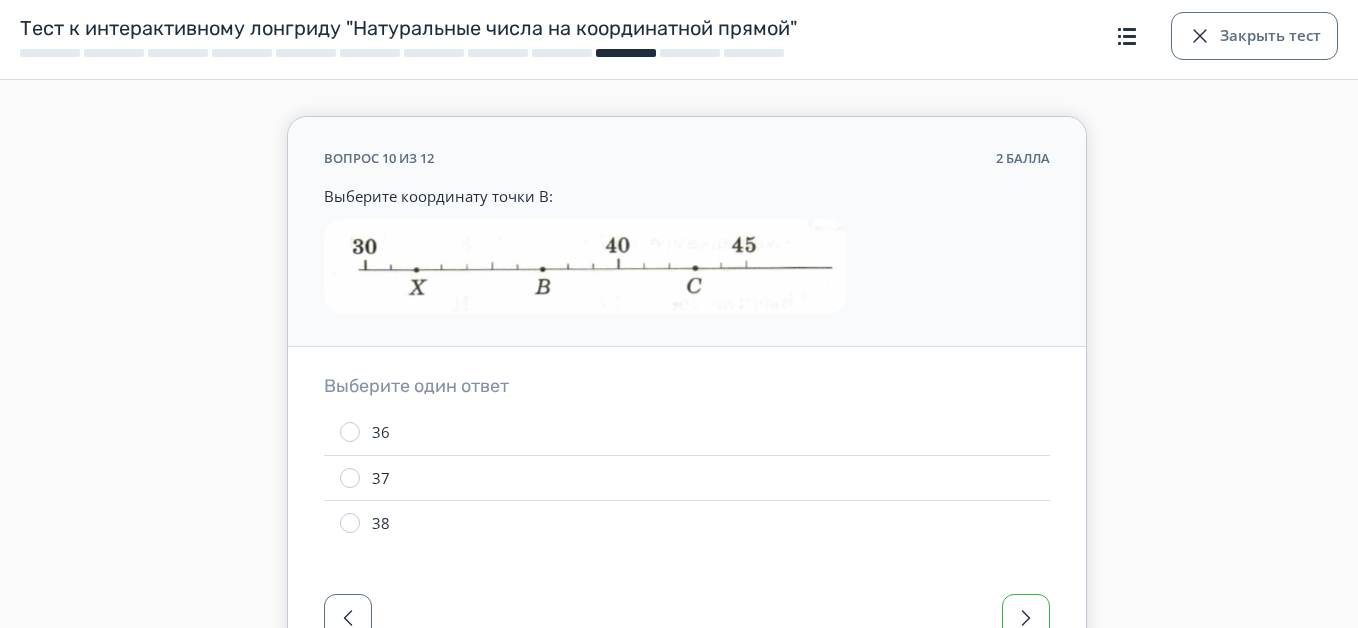 click at bounding box center [1026, 618] 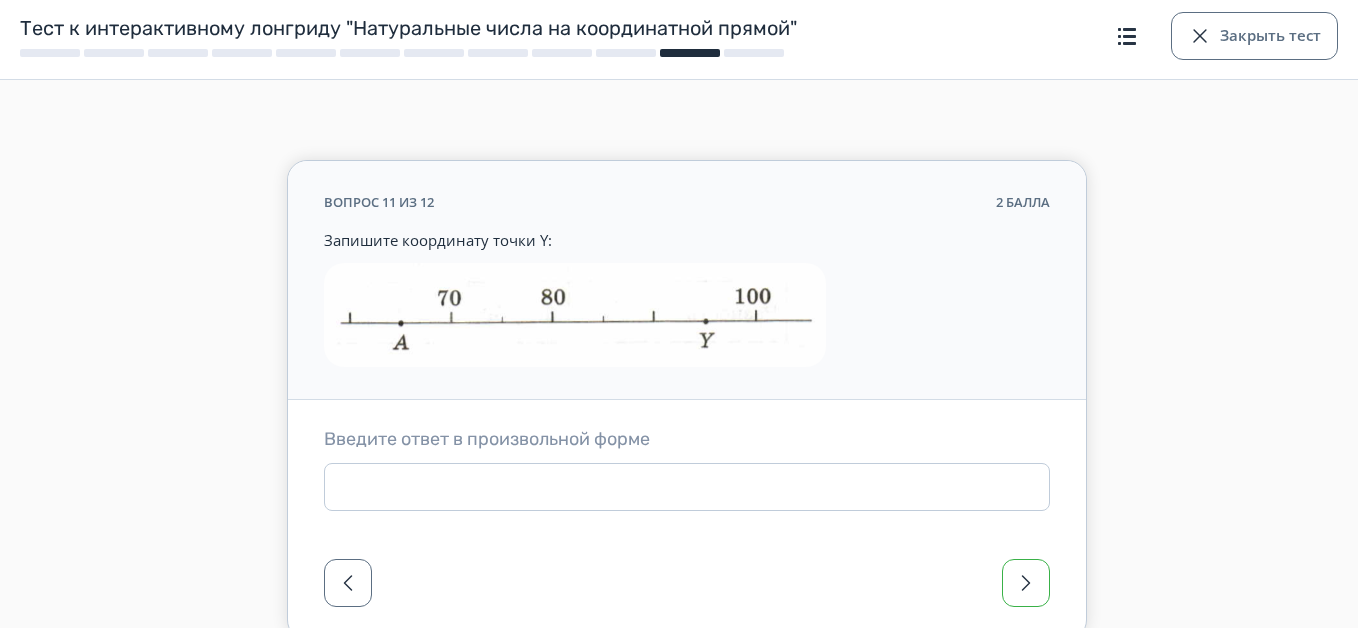 click at bounding box center (1026, 583) 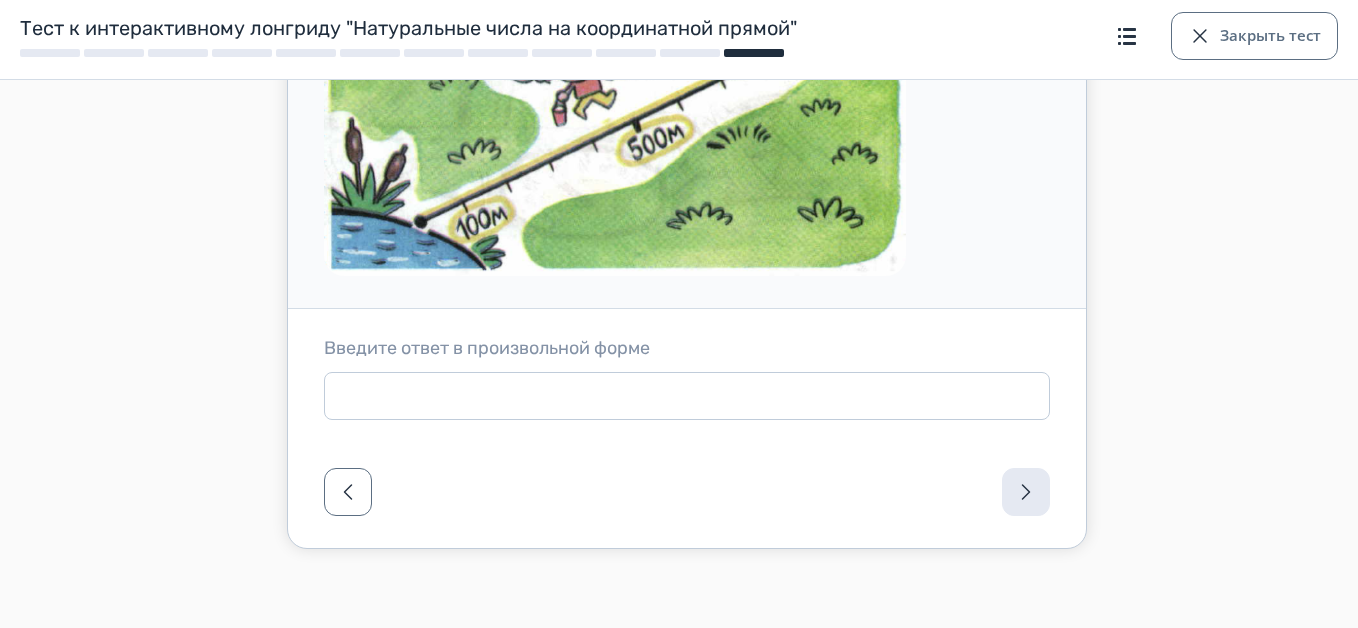 scroll, scrollTop: 352, scrollLeft: 0, axis: vertical 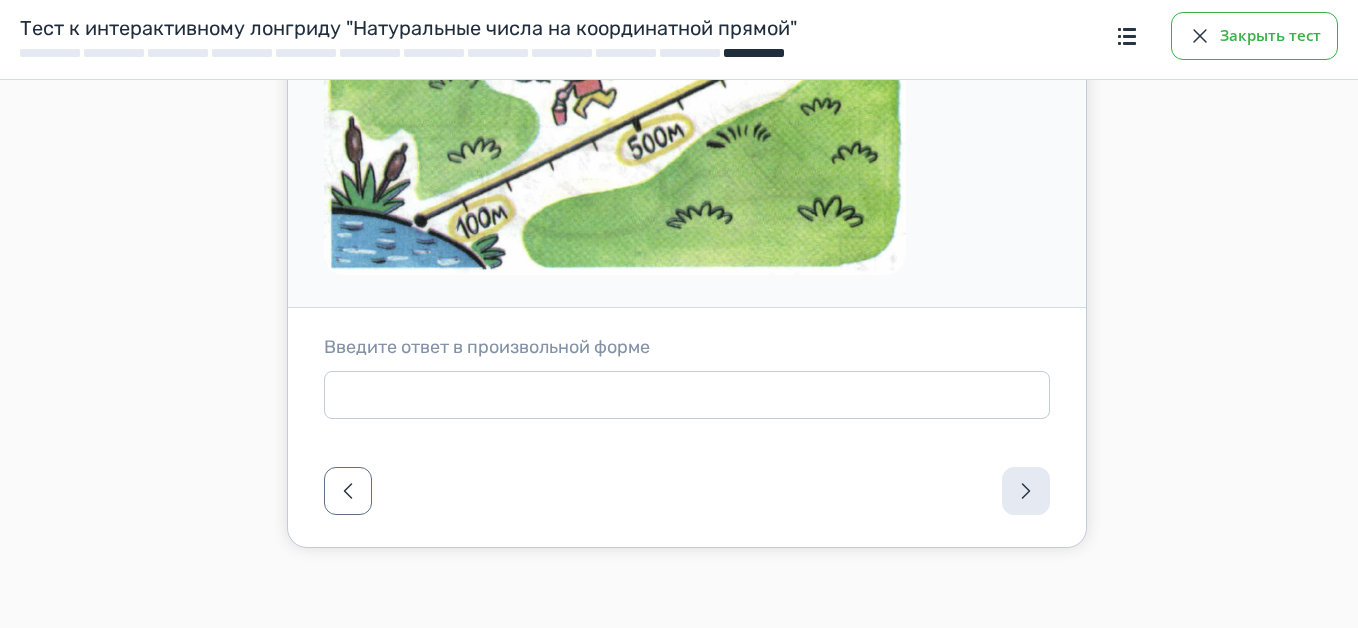 click on "Закрыть тест" at bounding box center [1254, 36] 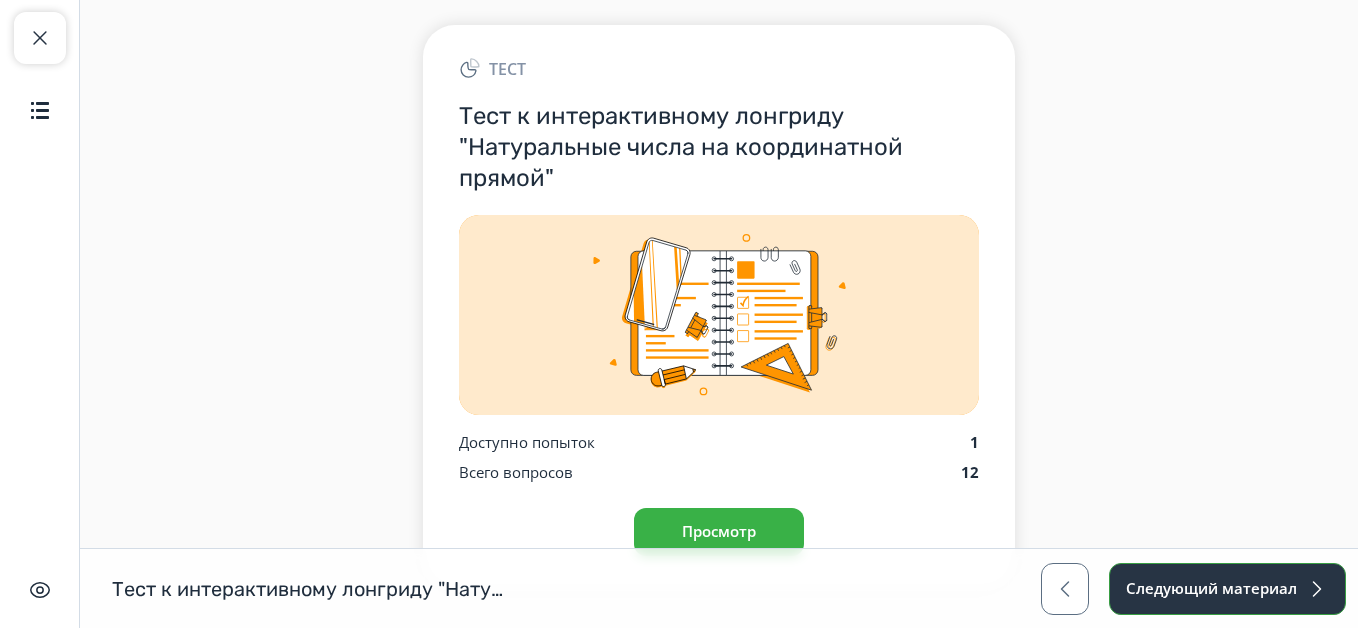 click on "Следующий материал" at bounding box center (1227, 589) 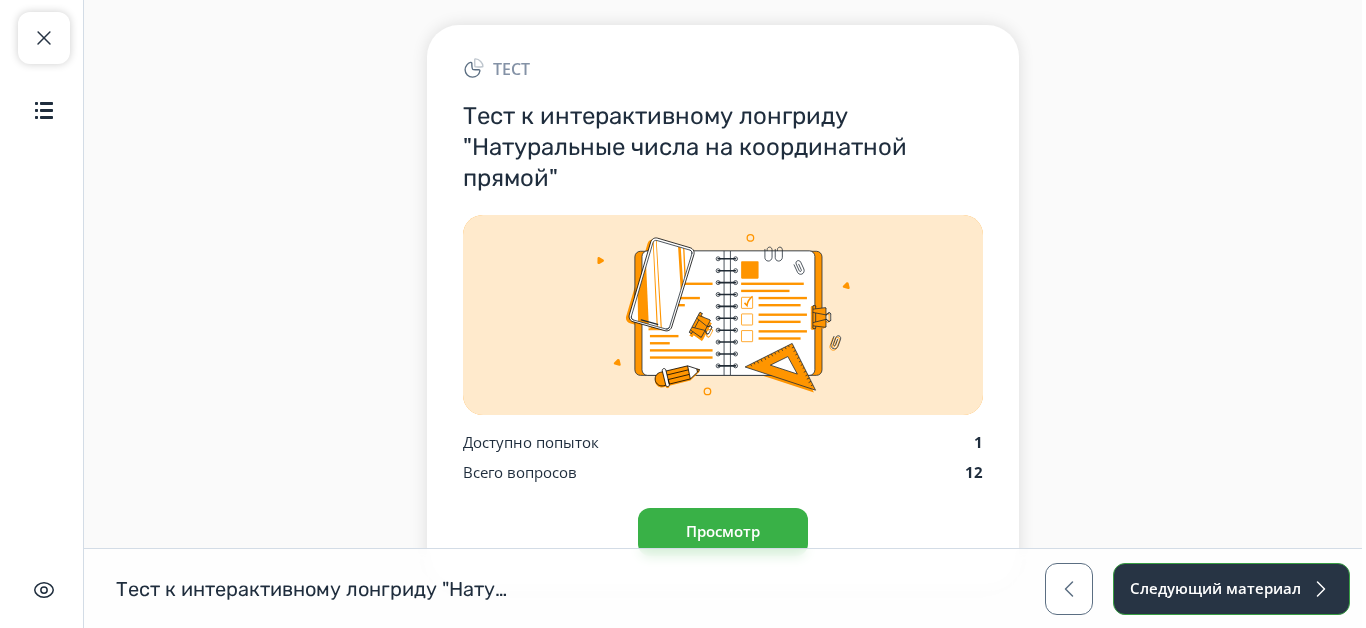 scroll, scrollTop: 0, scrollLeft: 0, axis: both 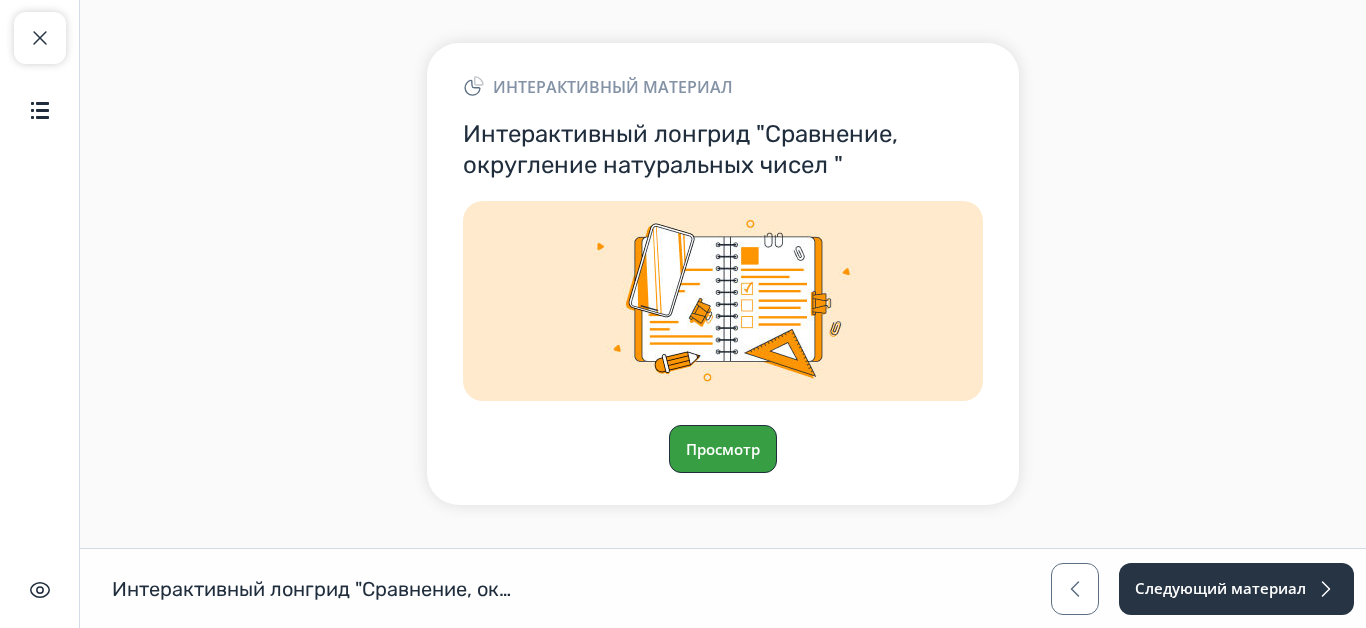 click on "Просмотр" at bounding box center (723, 449) 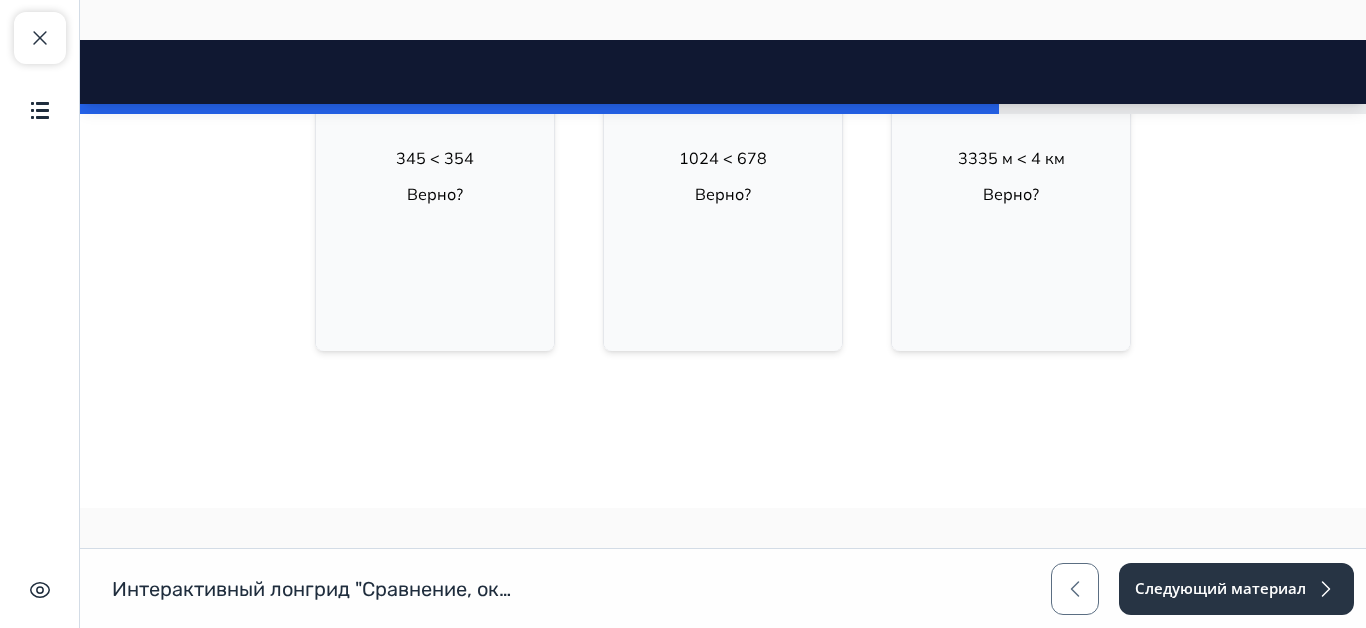 scroll, scrollTop: 2100, scrollLeft: 0, axis: vertical 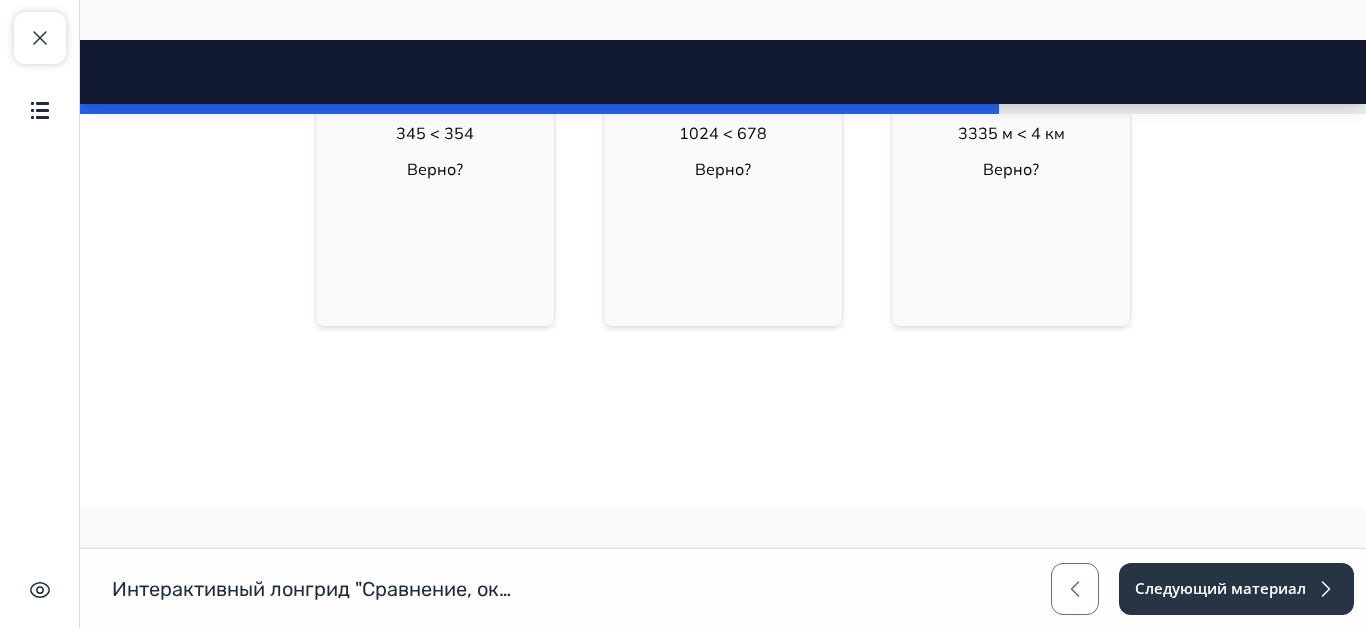 click on ""Семизначное число меньше десятизначного". Верно?" at bounding box center (435, -247) 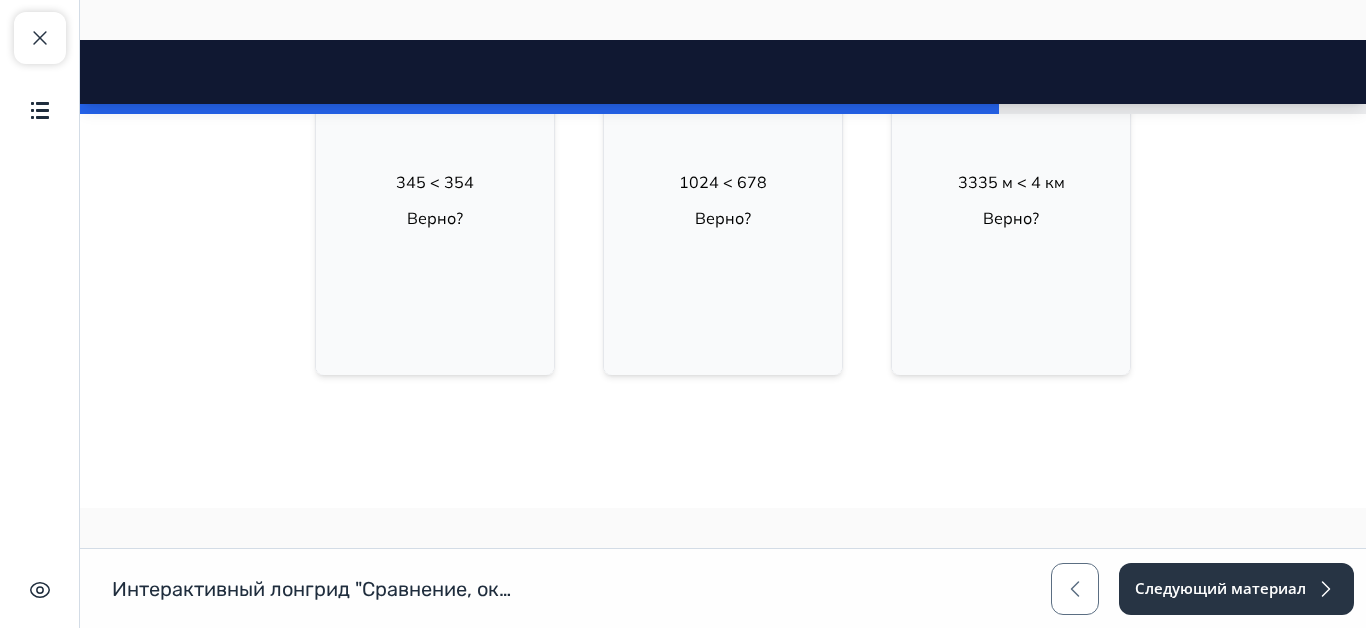 scroll, scrollTop: 2100, scrollLeft: 0, axis: vertical 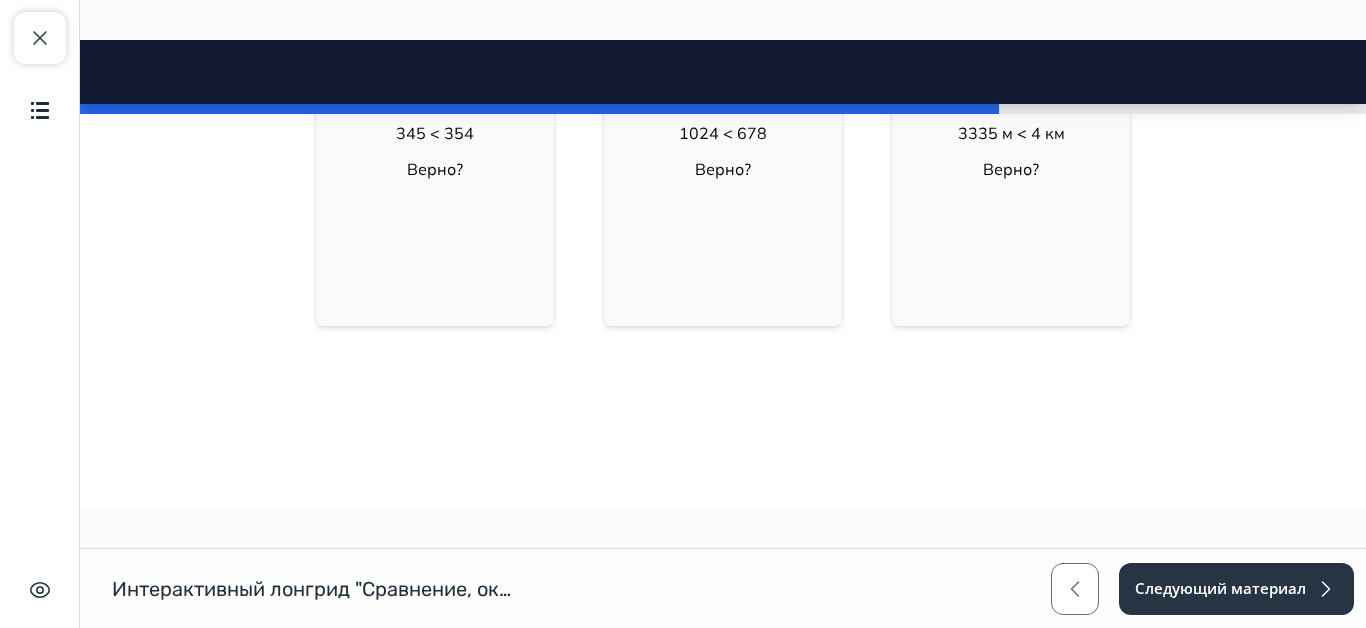 click on ""На координатной прямой правее располагается большее число". Верно?" at bounding box center [723, -247] 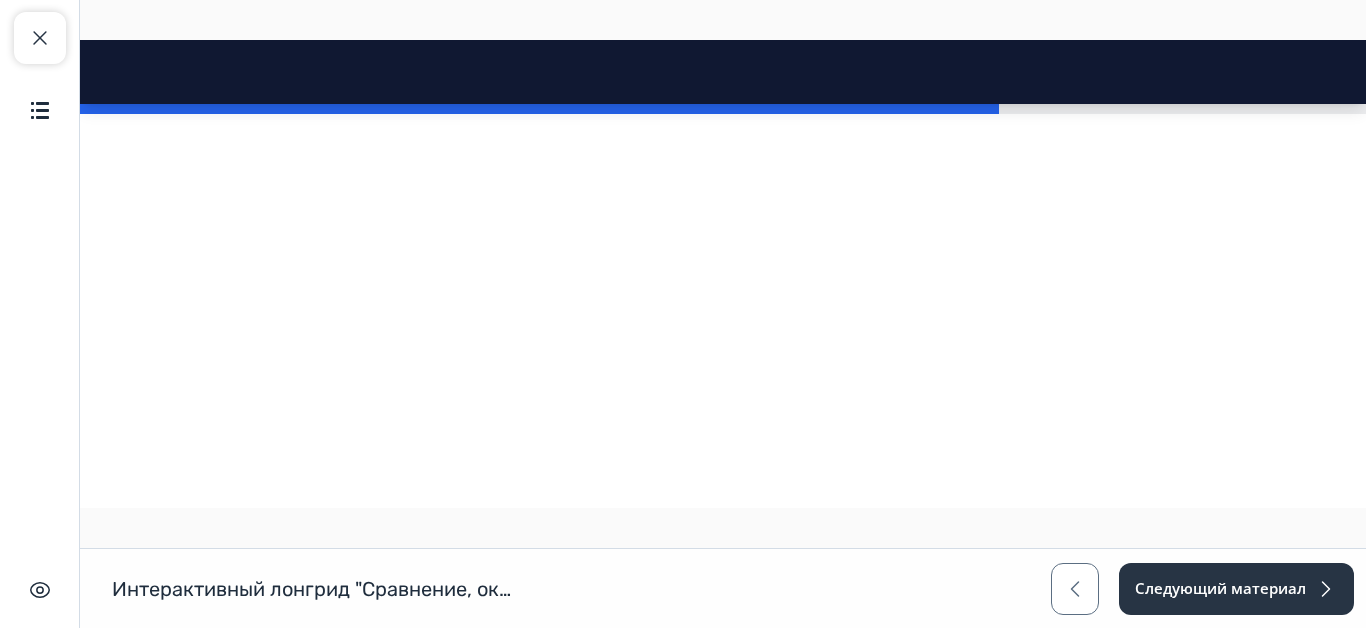 scroll, scrollTop: 2400, scrollLeft: 0, axis: vertical 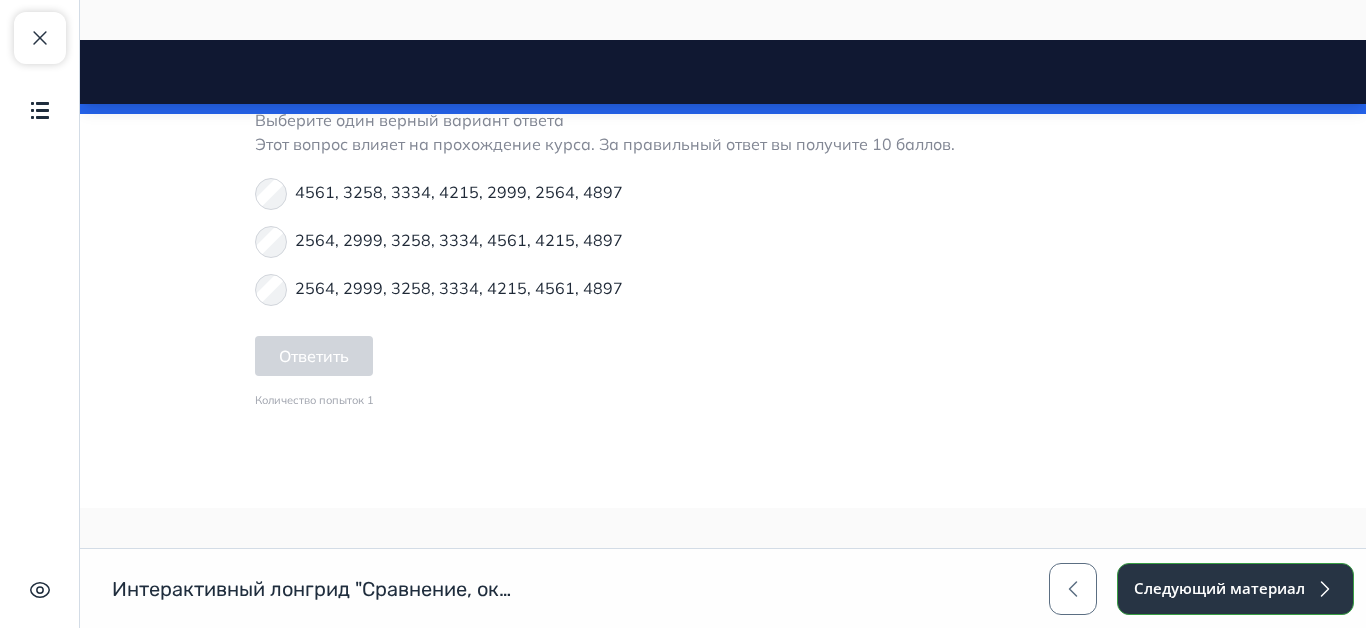click on "Следующий материал" at bounding box center [1235, 589] 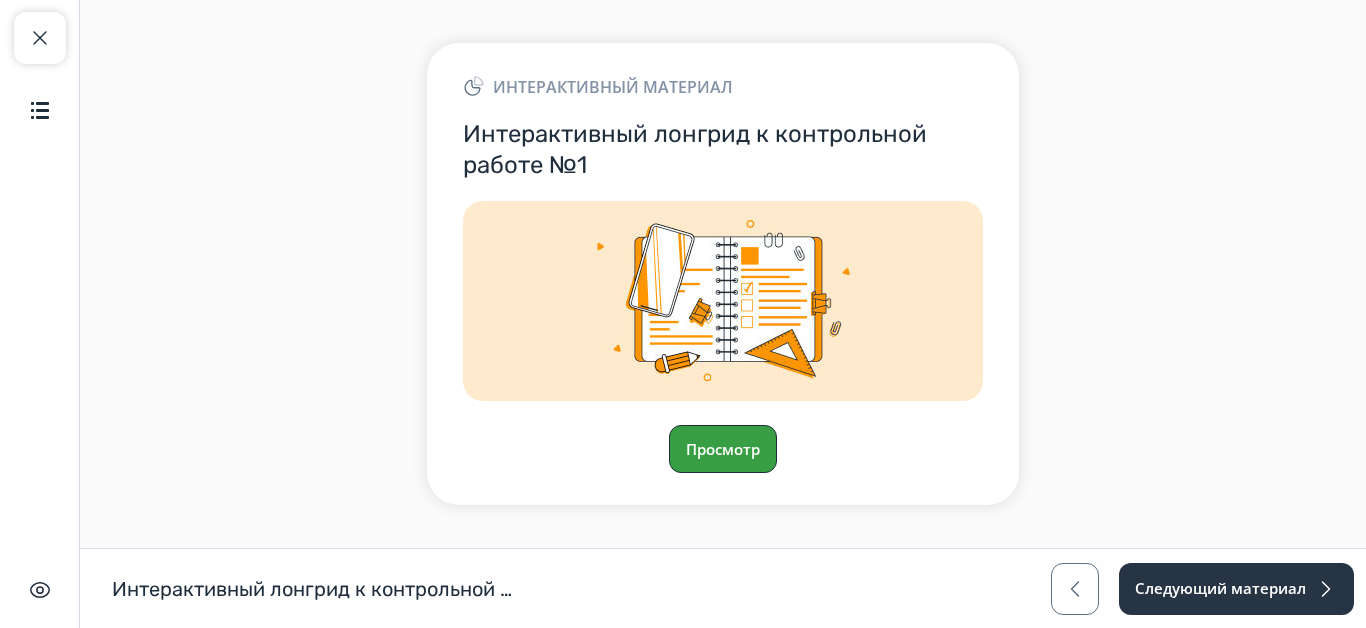 click on "Просмотр" at bounding box center (723, 449) 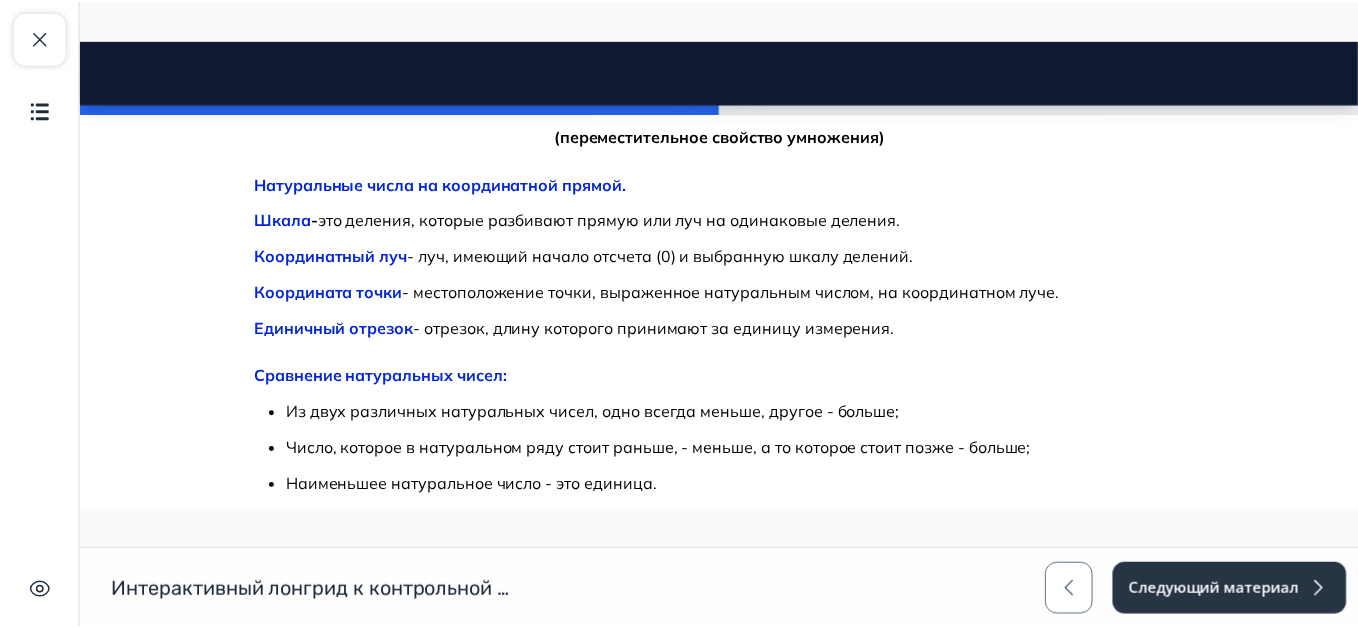 scroll, scrollTop: 1700, scrollLeft: 0, axis: vertical 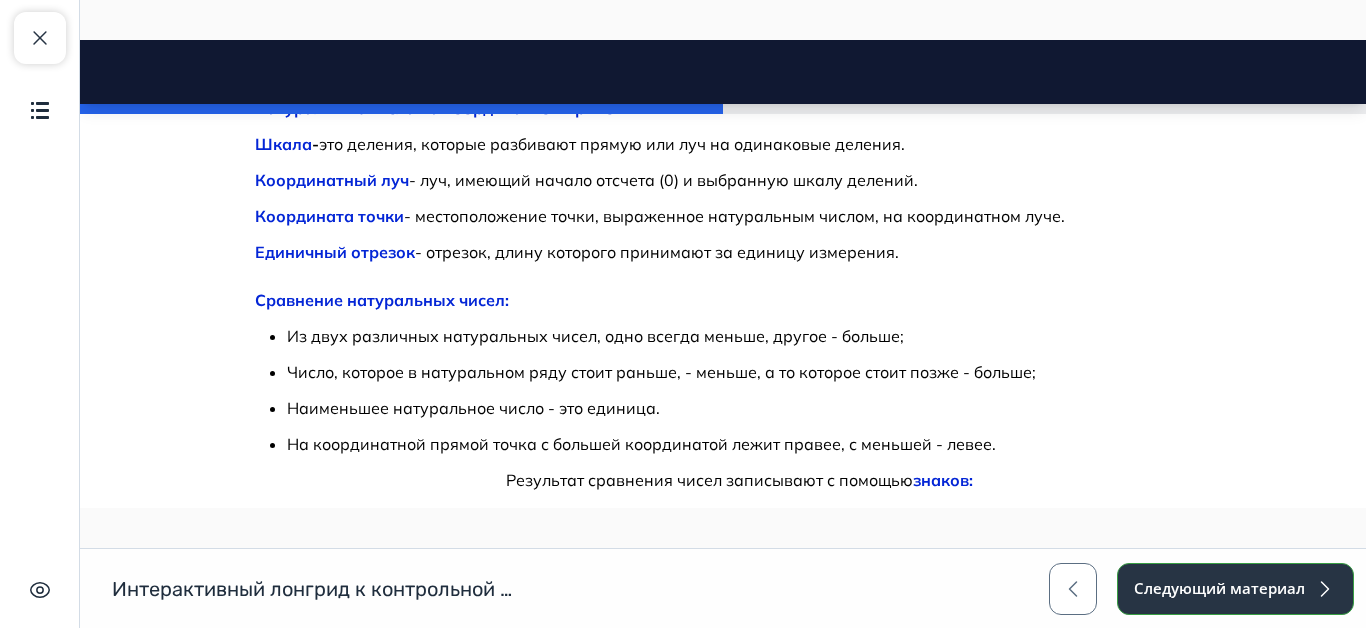 click on "Следующий материал" at bounding box center (1235, 589) 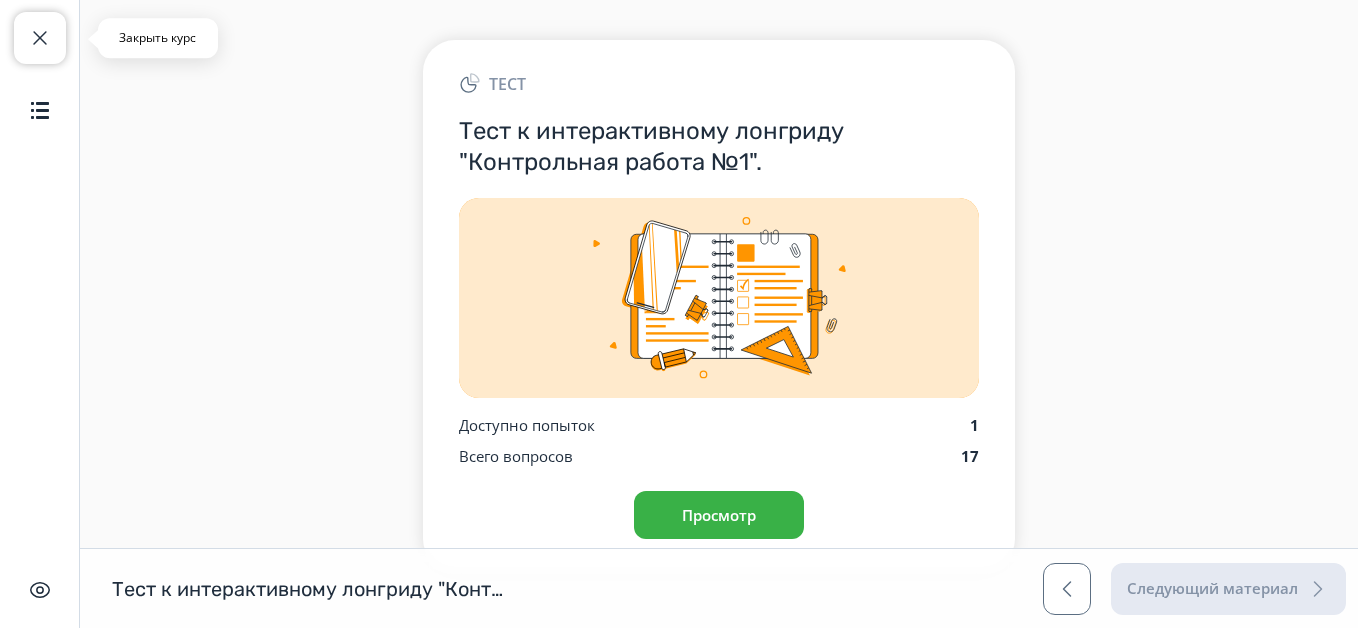click at bounding box center (40, 38) 